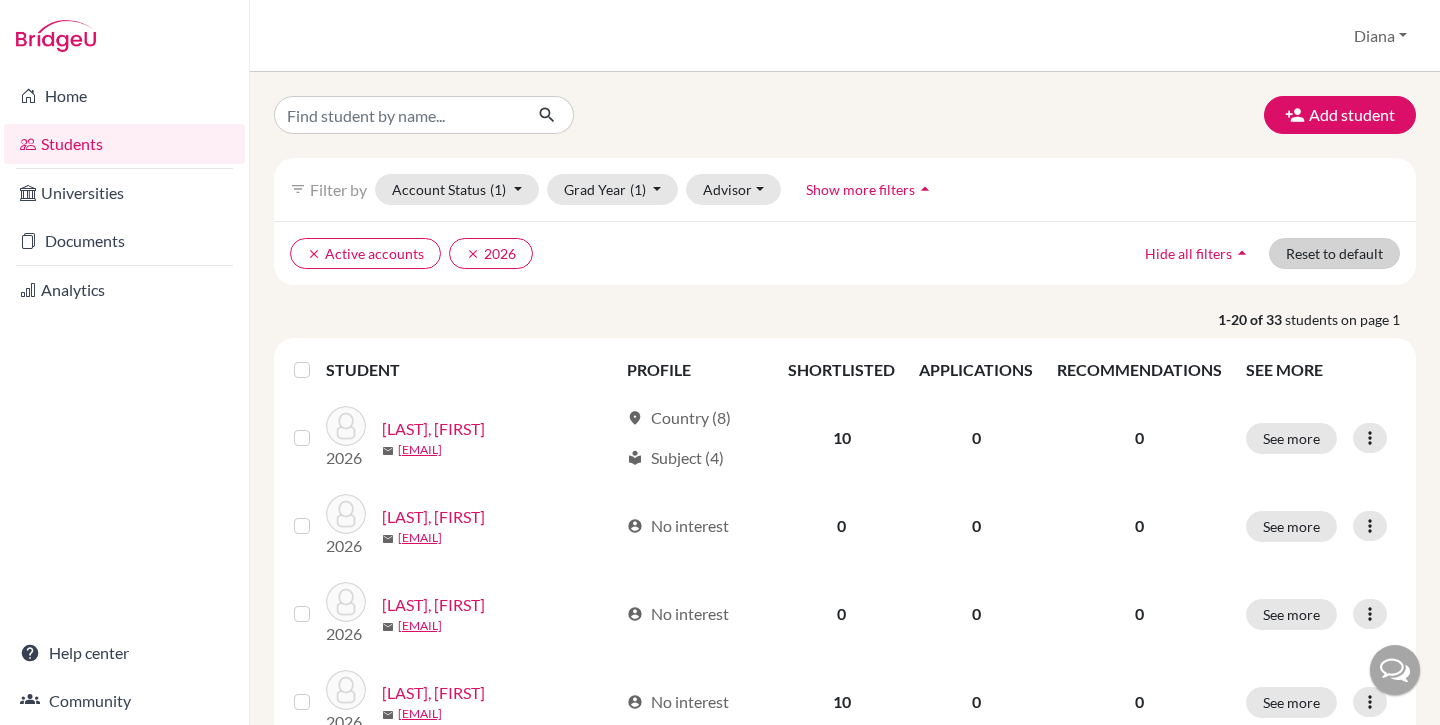 scroll, scrollTop: 0, scrollLeft: 0, axis: both 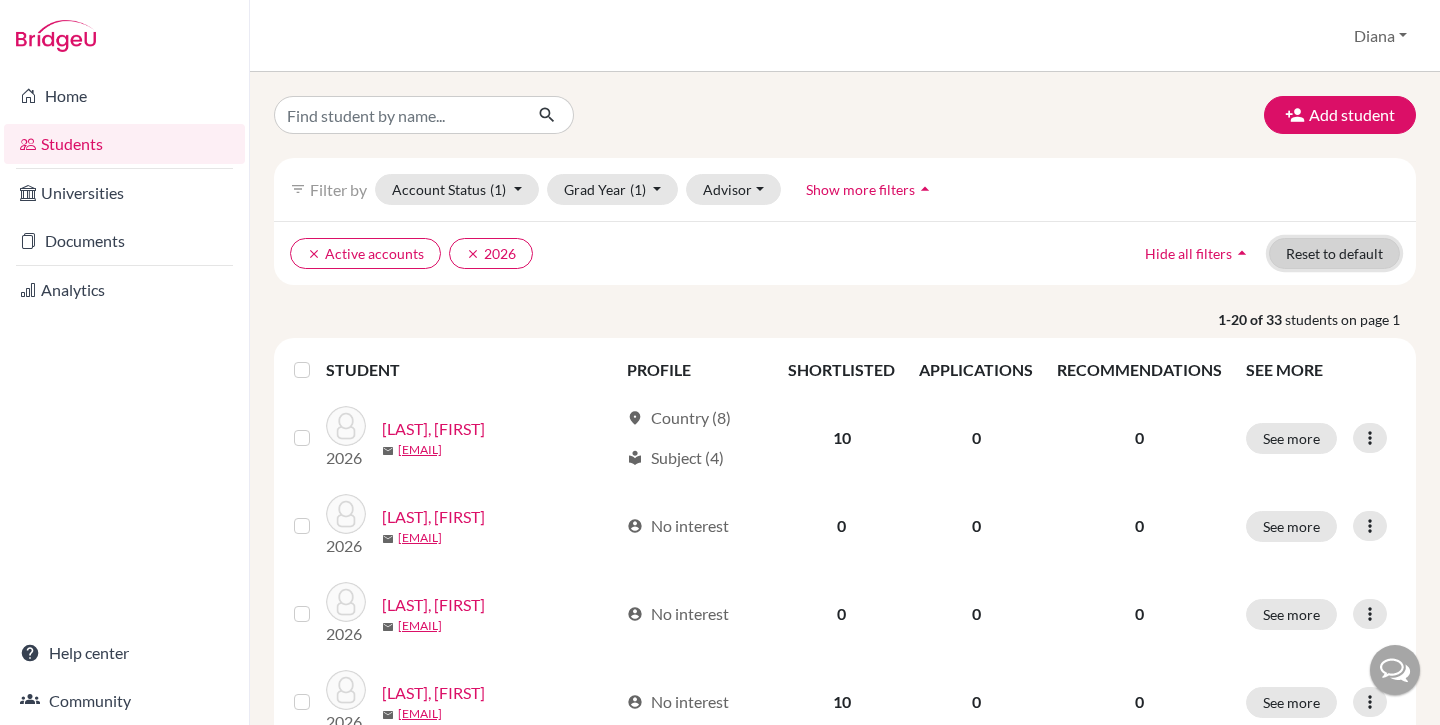 click on "Reset to default" at bounding box center (1334, 253) 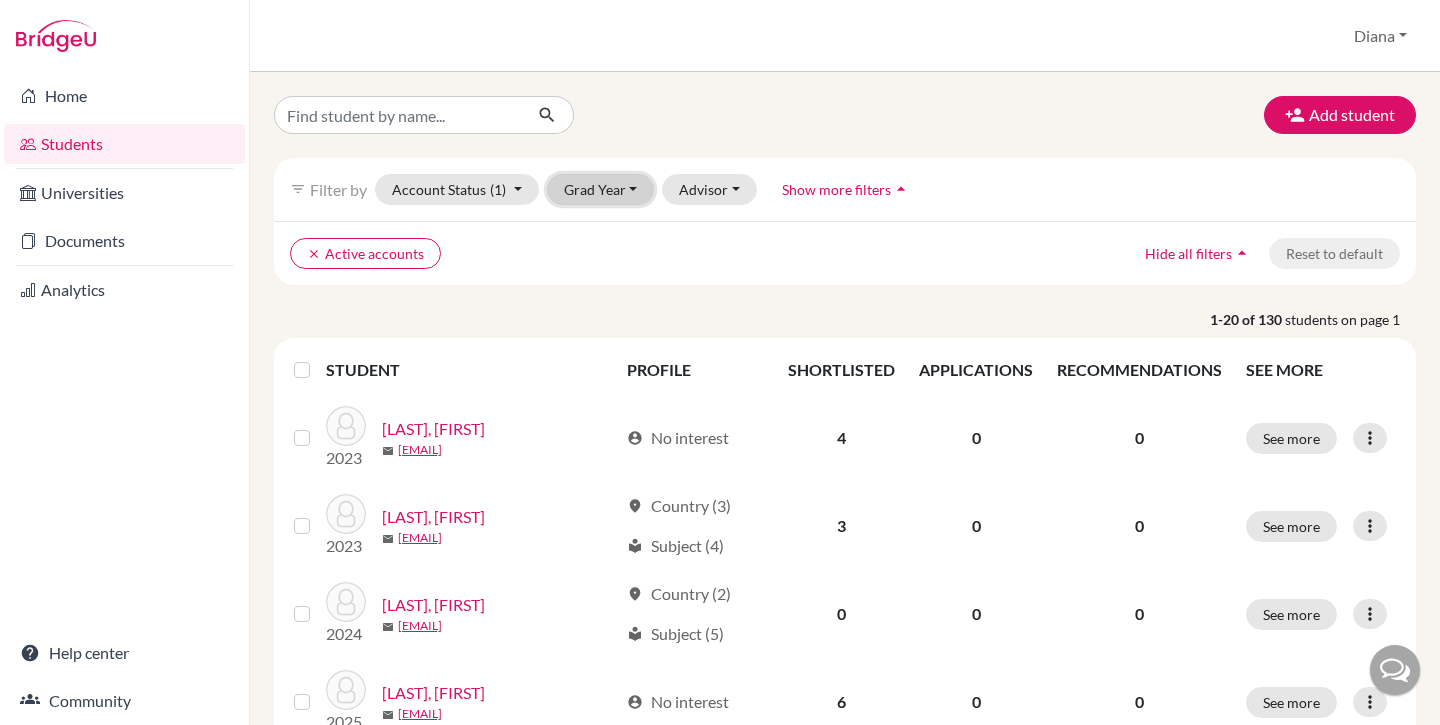 click on "Grad Year" at bounding box center (601, 189) 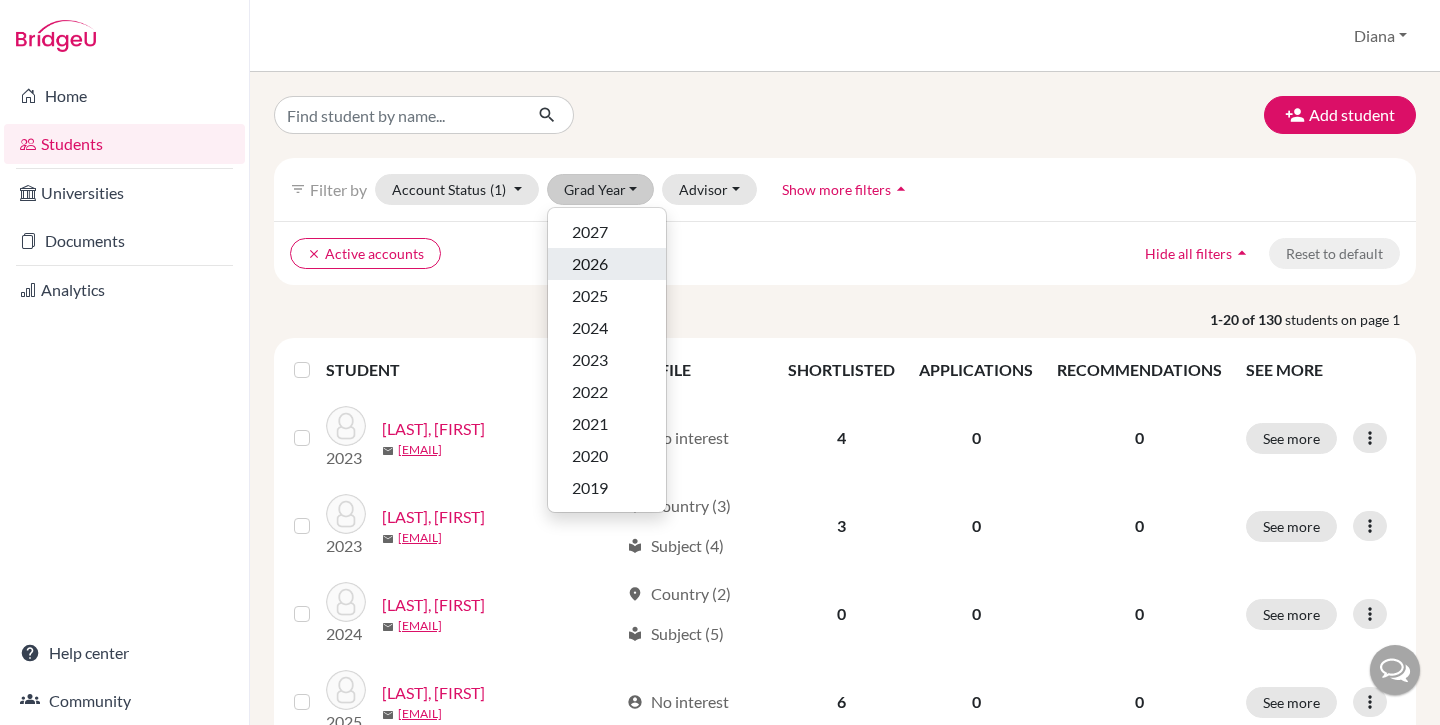 click on "2026" at bounding box center [590, 264] 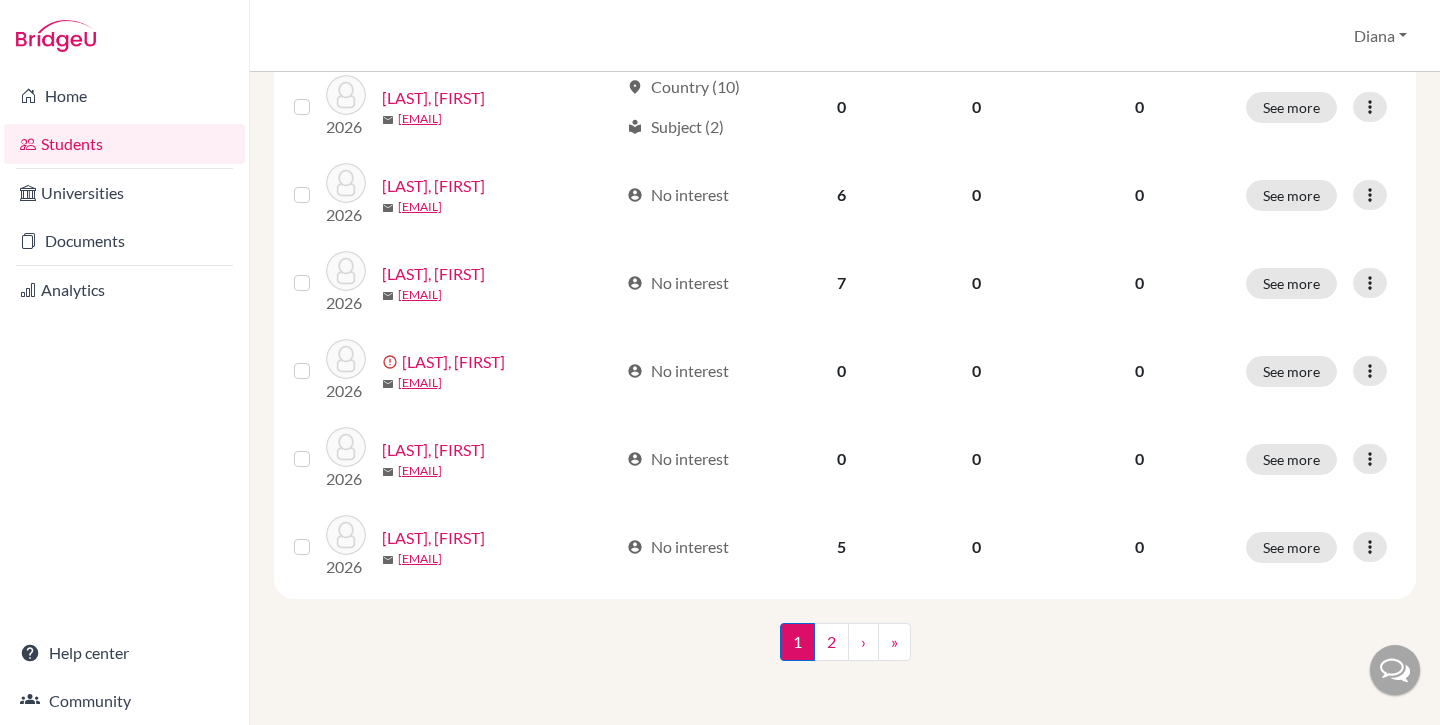 scroll, scrollTop: 0, scrollLeft: 0, axis: both 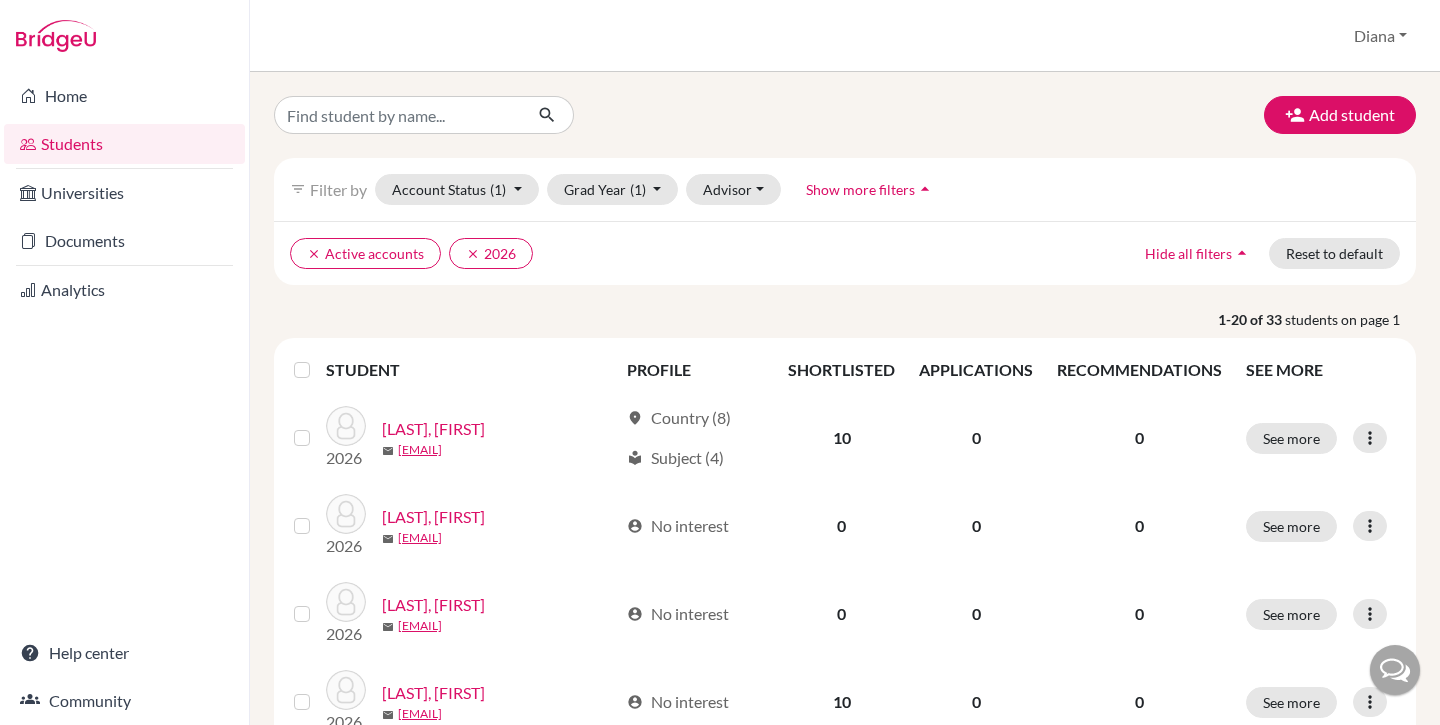 click at bounding box center (318, 358) 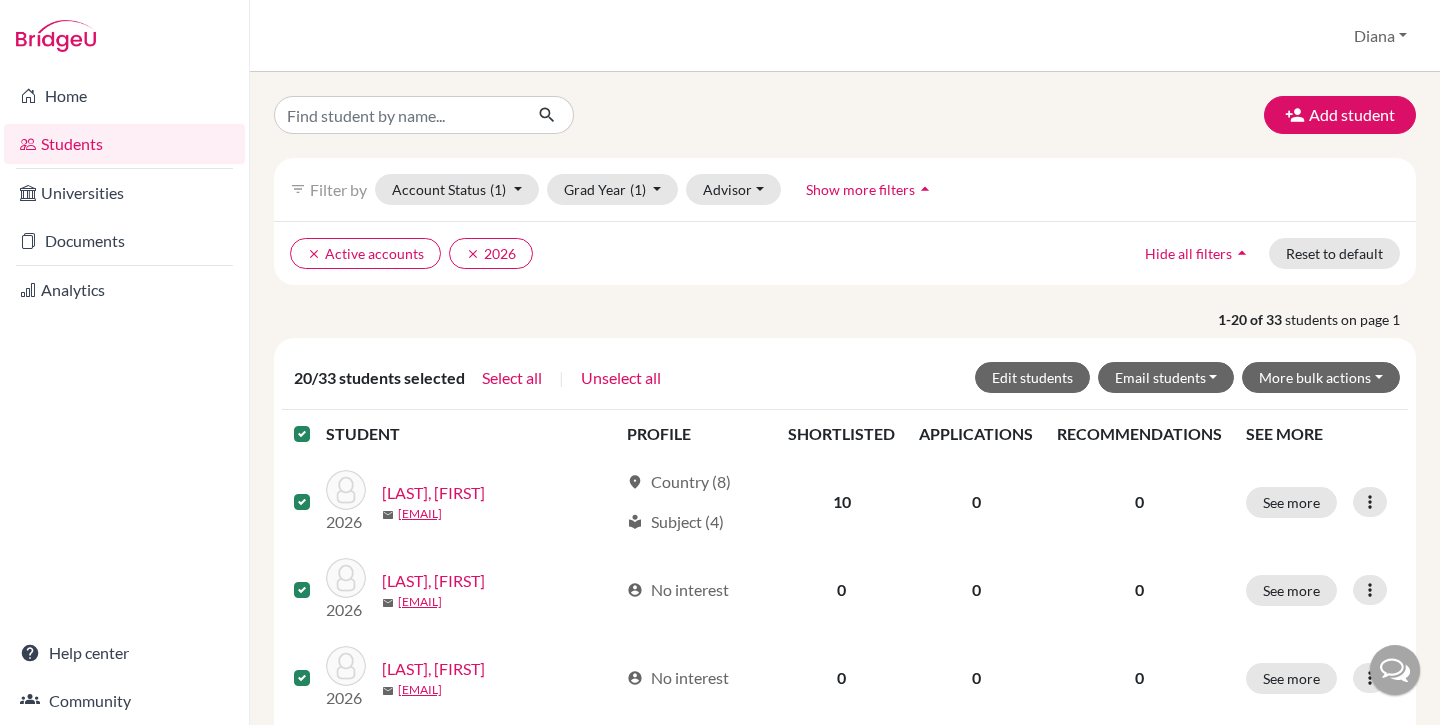click at bounding box center [318, 422] 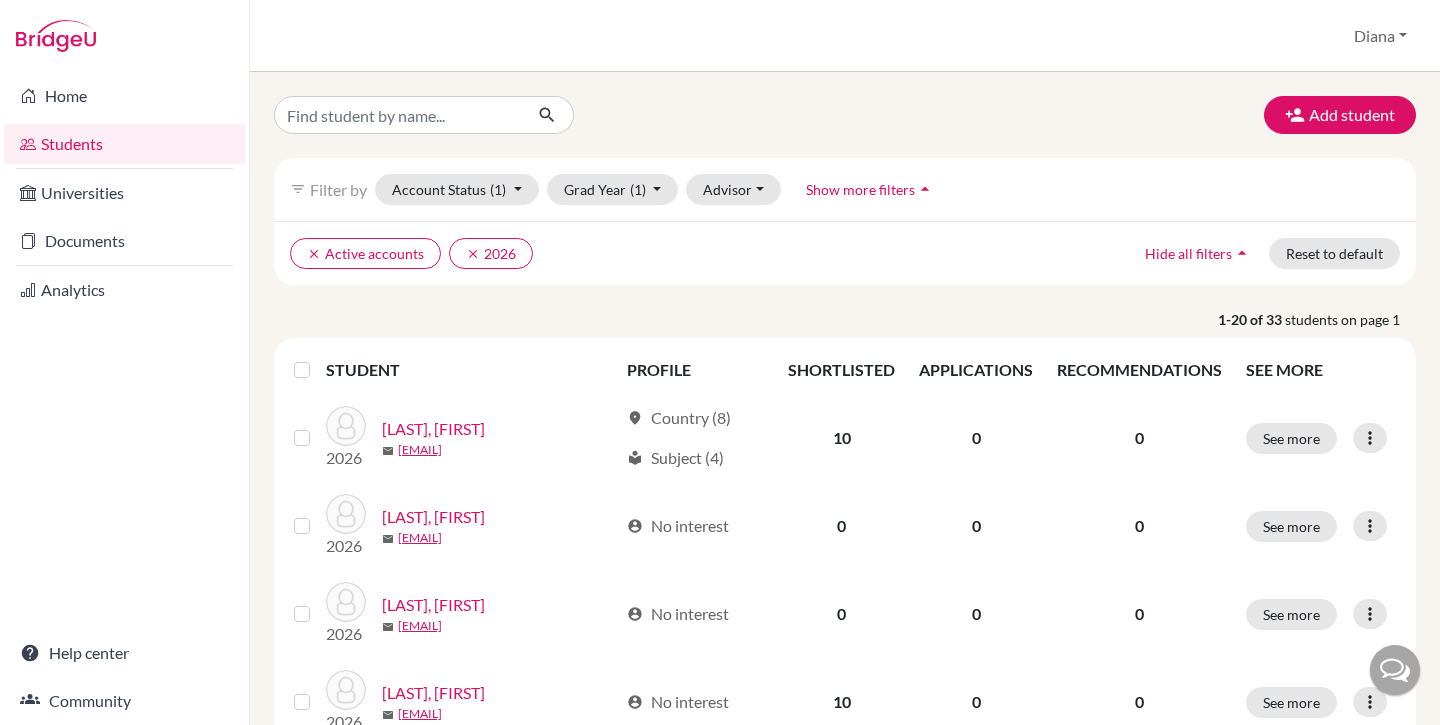 click on "Add student filter_list Filter by Account Status (1) Active accounts done Archived accounts Registered Unregistered Grad Year (1) 2027 2026 done 2025 2024 2023 2022 2021 2020 2019 Advisor Without advisor Garrick, Rachel Nicholson, Laura Show more filters arrow_drop_up clear Active accounts clear 2026 Hide all filters arrow_drop_up Reset to default 1-20 of 33  students on page 1 STUDENT PROFILE SHORTLISTED APPLICATIONS RECOMMENDATIONS SEE MORE 2026 Ashton, Skylar mail skylar.ashton@iswa.wa.edu.au location_on Country (8) local_library Subject (4) 10 0 0 See more Edit student Send Message Reset Password 2026 Ashton, Zachary mail zachary.ashton@iswa.wa.edu.au account_circle No interest 0 0 0 See more Edit student Send Message Reset Password 2026 Baaken, Mia mail mia.baaken@iswa.wa.edu.au account_circle No interest 0 0 0 See more Edit student Send Message Reset Password 2026 Balint, Lara mail lara.balint@iswa.wa.edu.au account_circle No interest 10 0 0 See more Edit student Send Message Reset Password 2026 mail 8" at bounding box center (845, 1180) 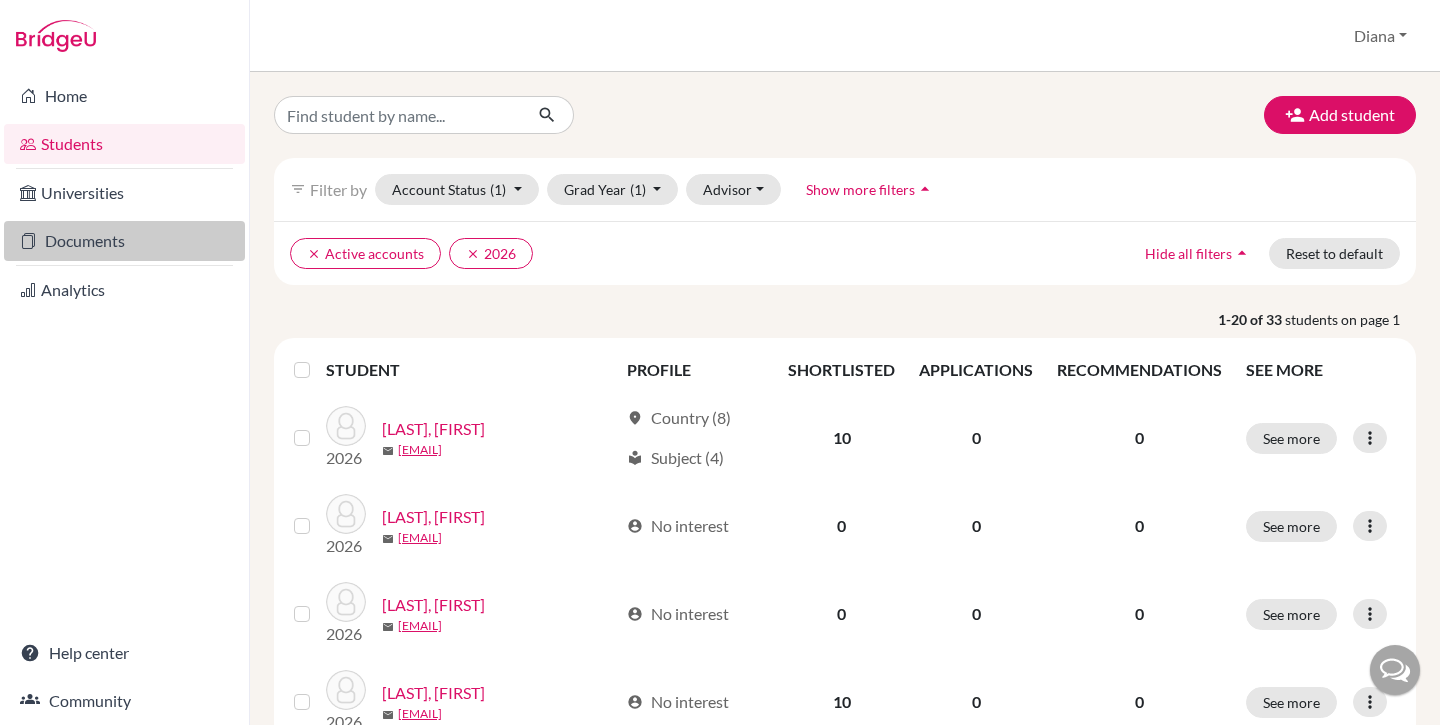 click on "Documents" at bounding box center [124, 241] 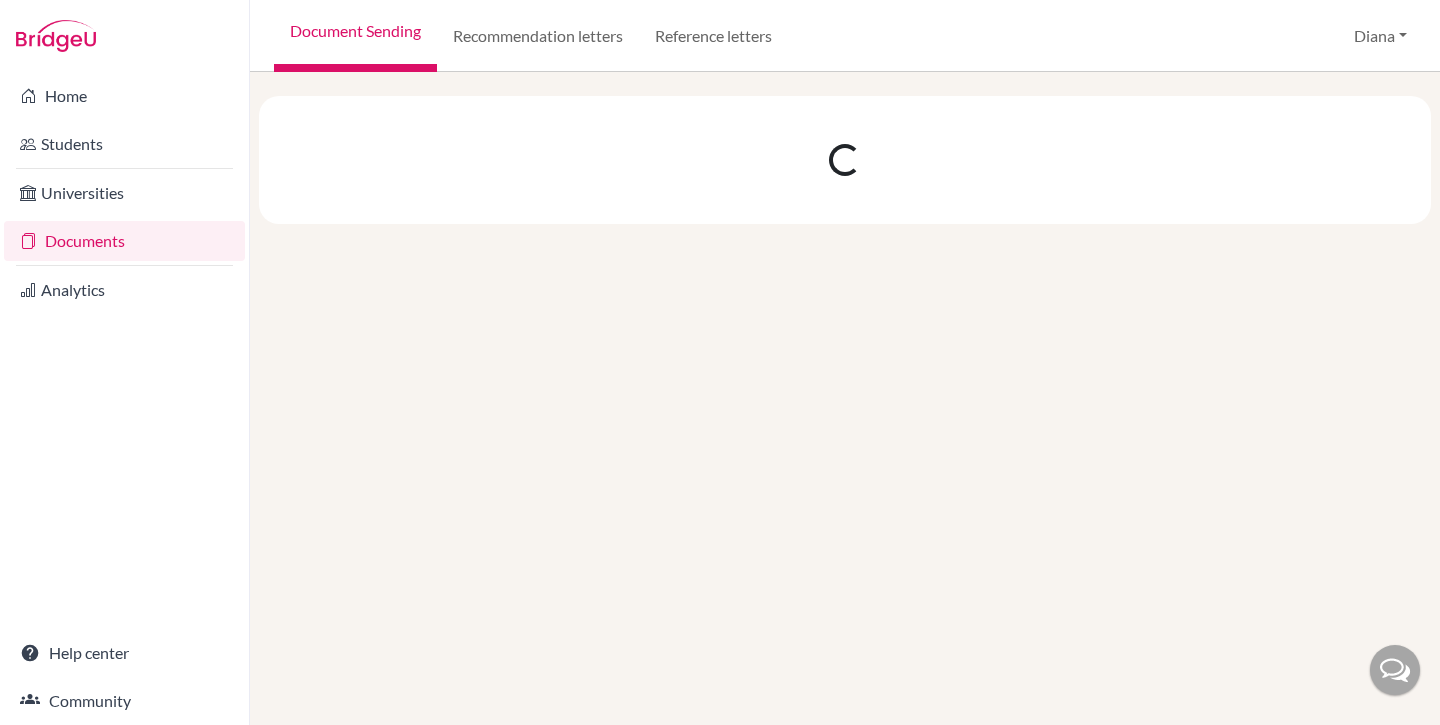 scroll, scrollTop: 0, scrollLeft: 0, axis: both 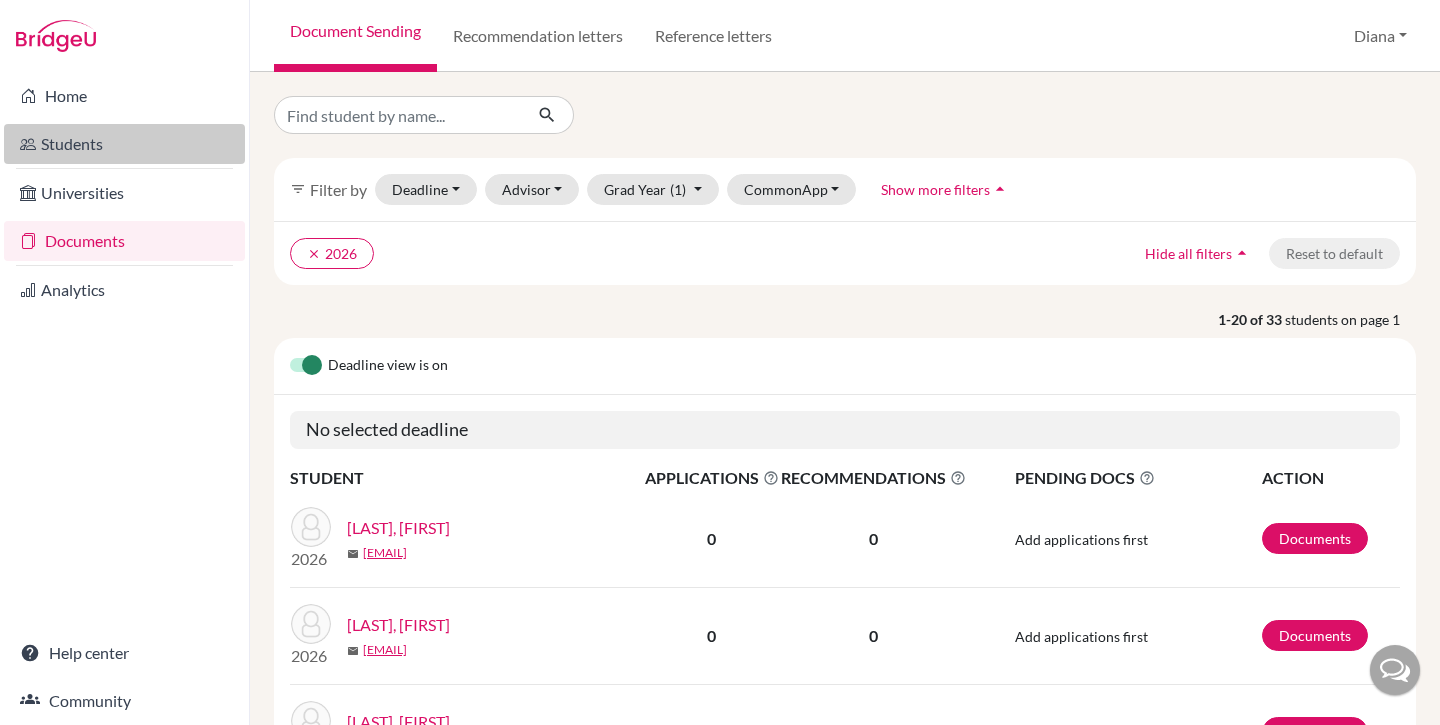 click on "Students" at bounding box center (124, 144) 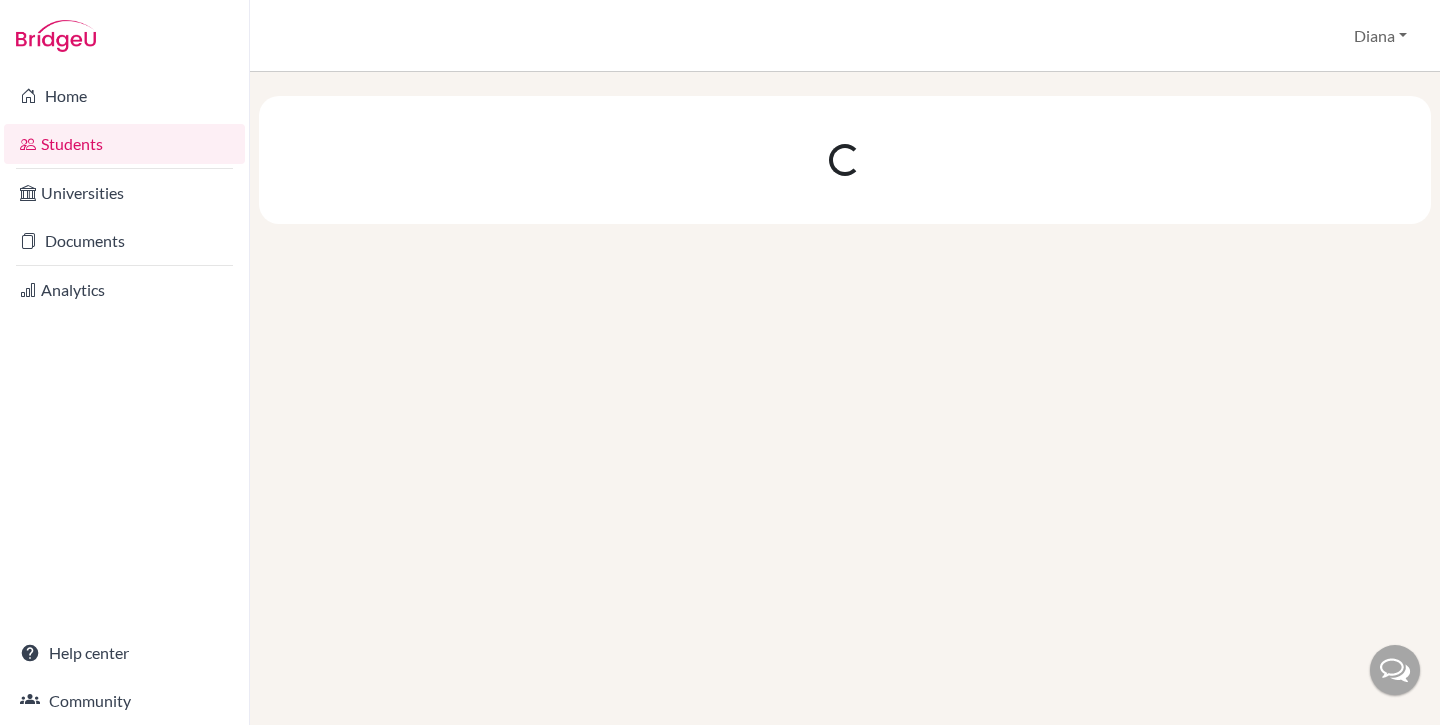 scroll, scrollTop: 0, scrollLeft: 0, axis: both 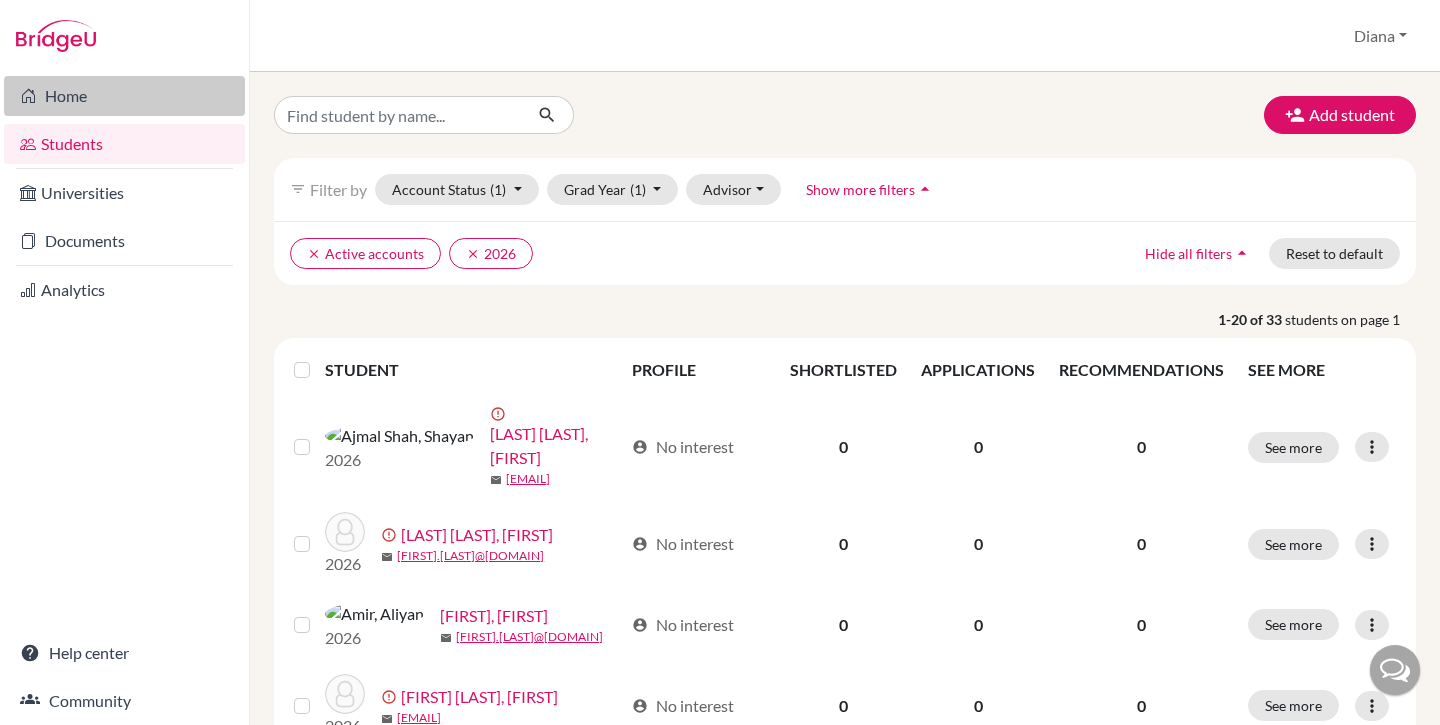 click on "Home" at bounding box center (124, 96) 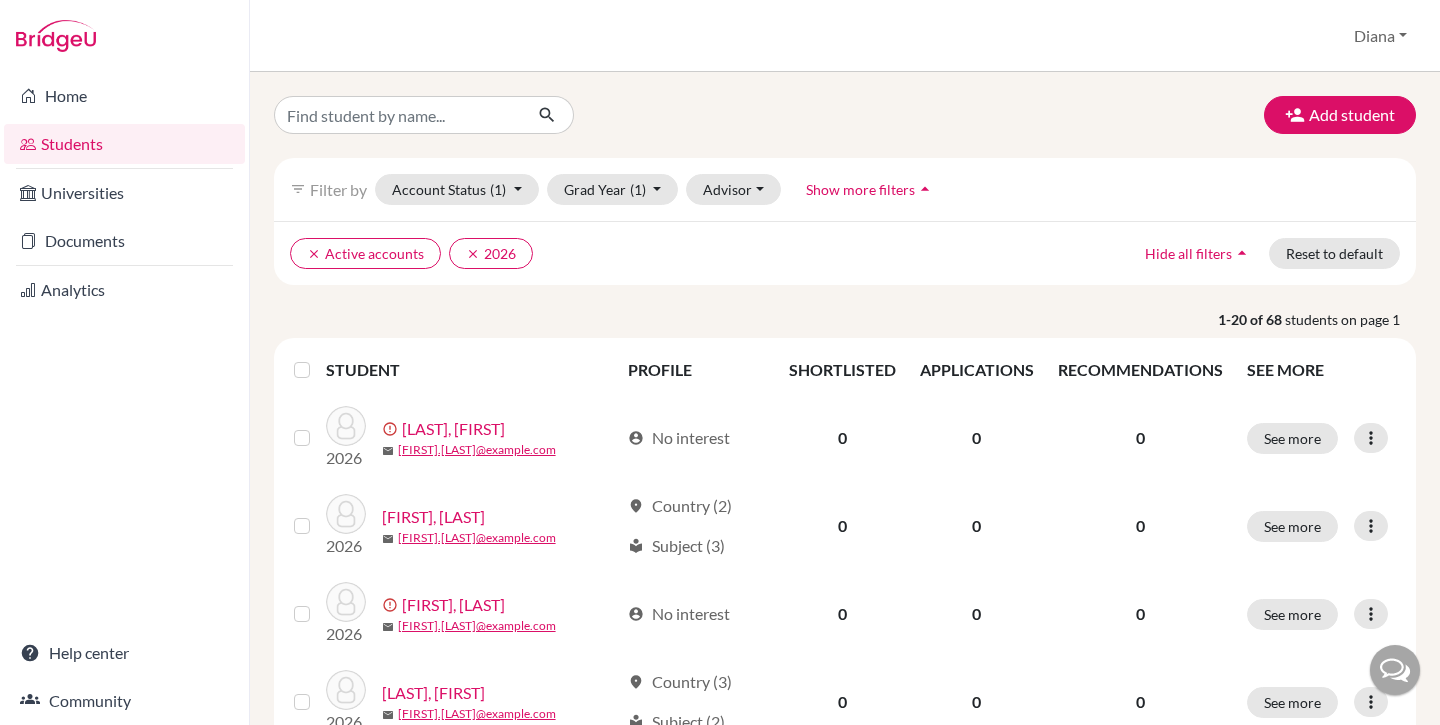 scroll, scrollTop: 0, scrollLeft: 0, axis: both 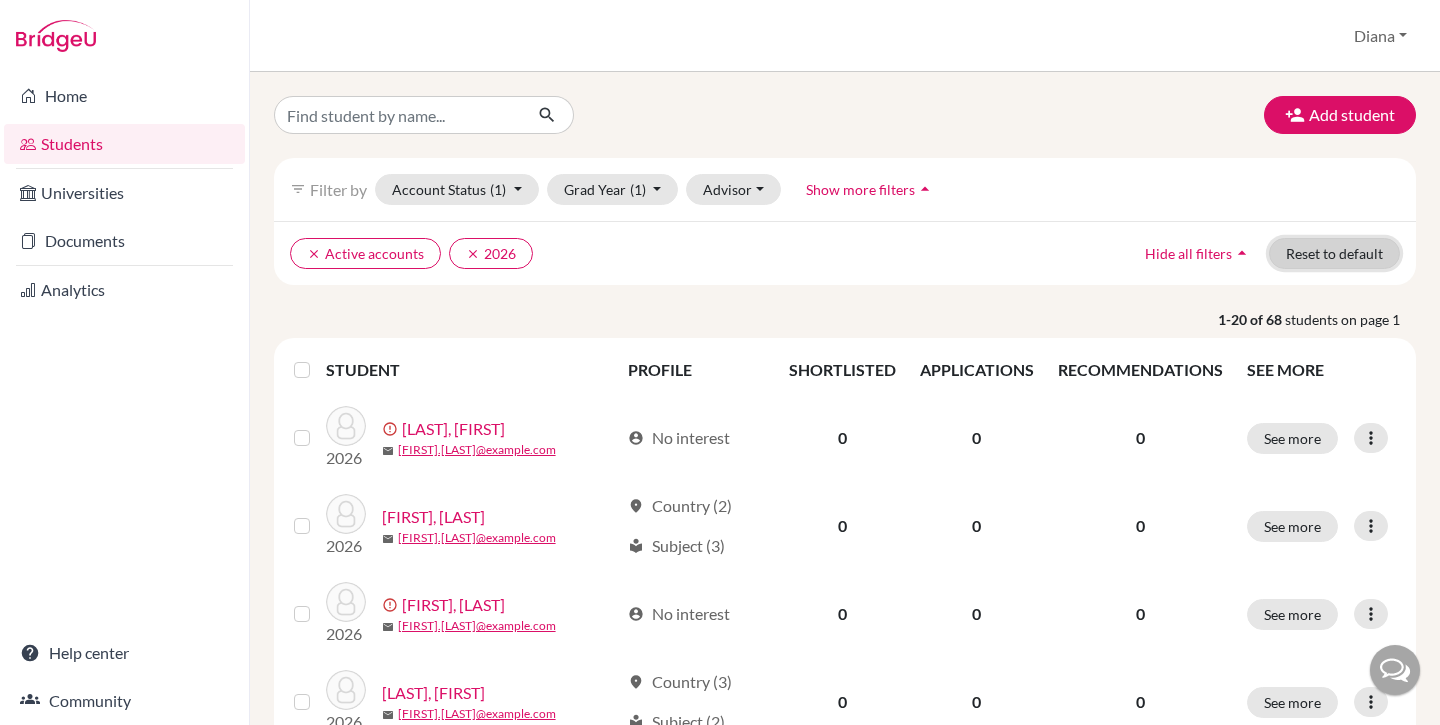 click on "Reset to default" at bounding box center (1334, 253) 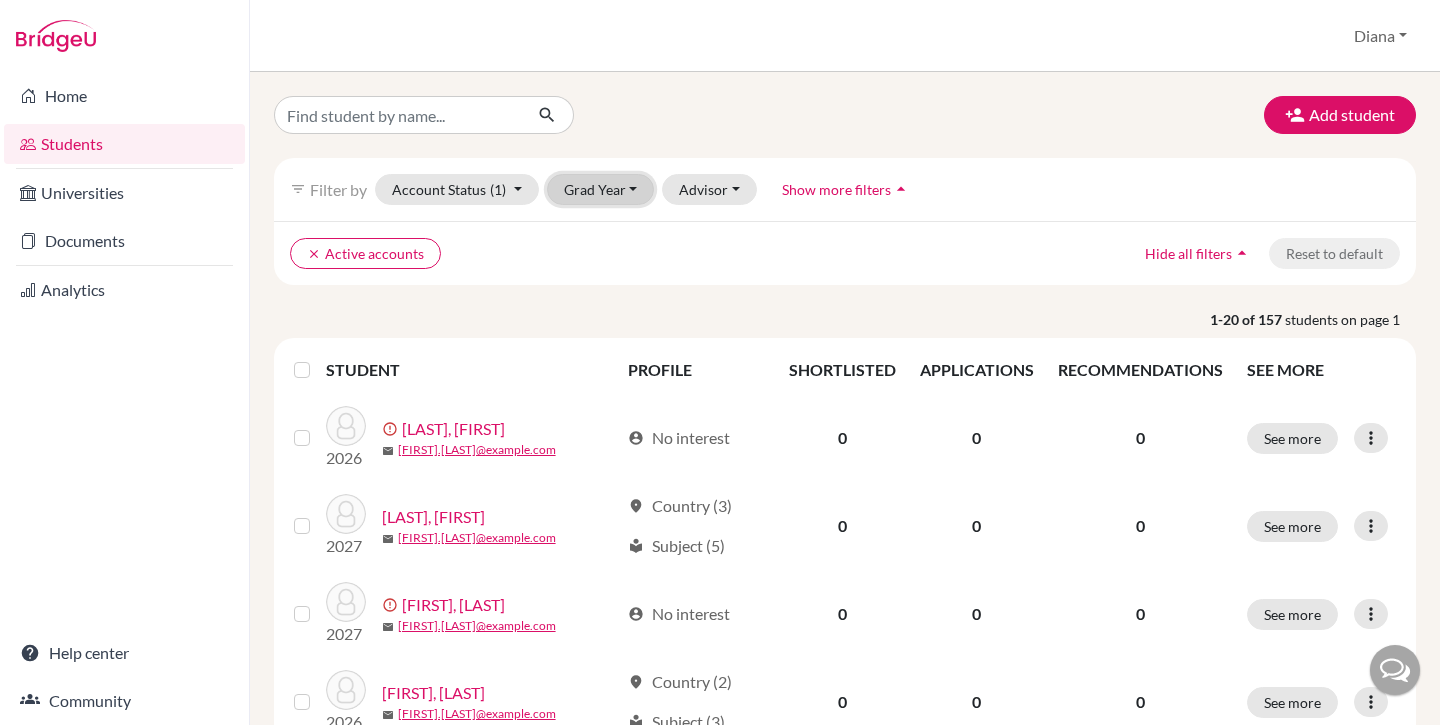 click on "Grad Year" at bounding box center [601, 189] 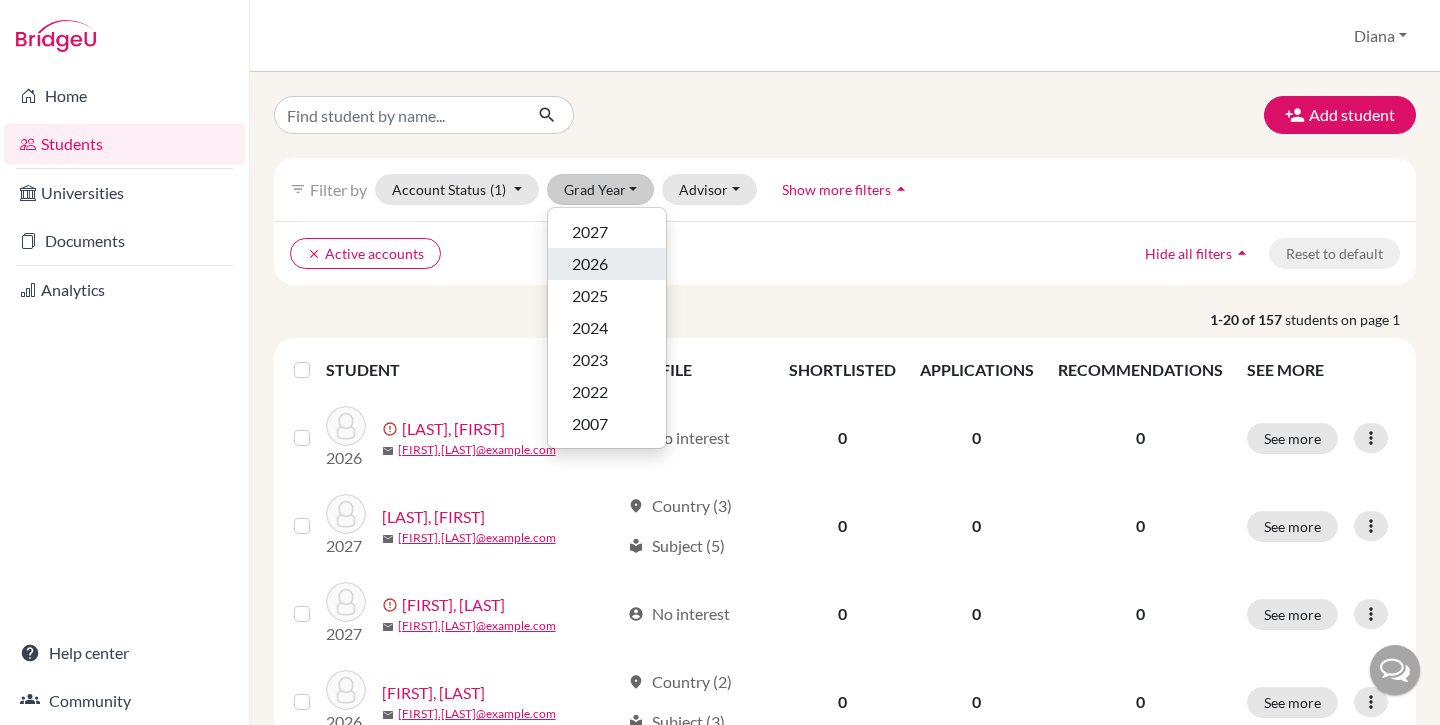 click on "2026" at bounding box center (590, 264) 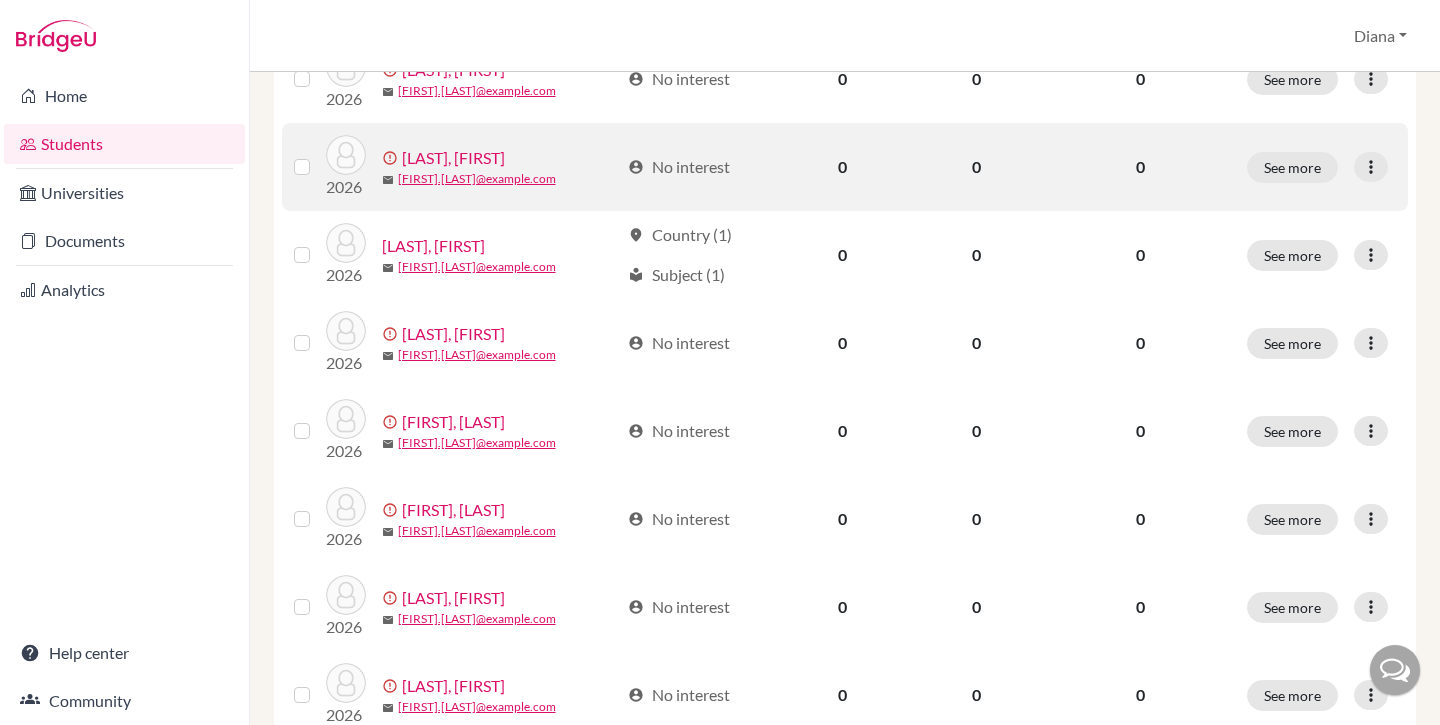 scroll, scrollTop: 0, scrollLeft: 0, axis: both 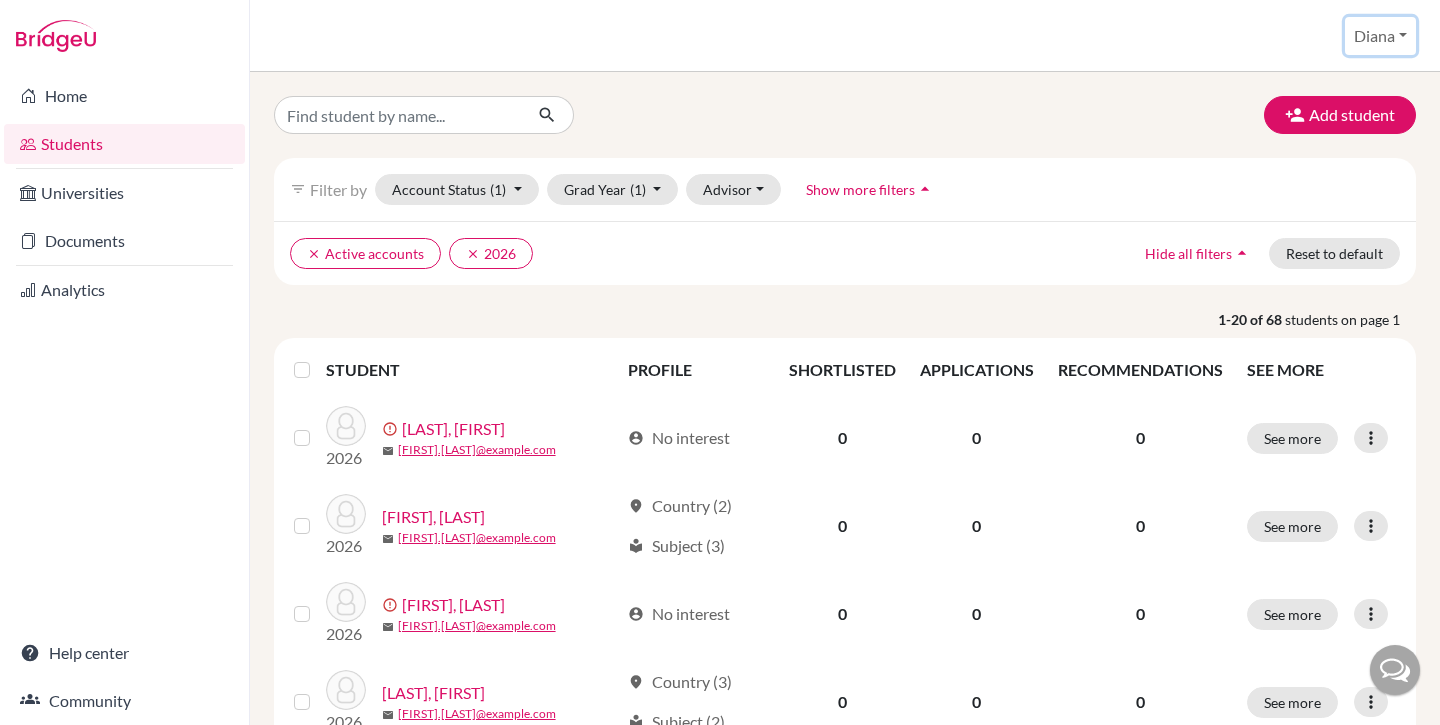click on "Diana" at bounding box center [1380, 36] 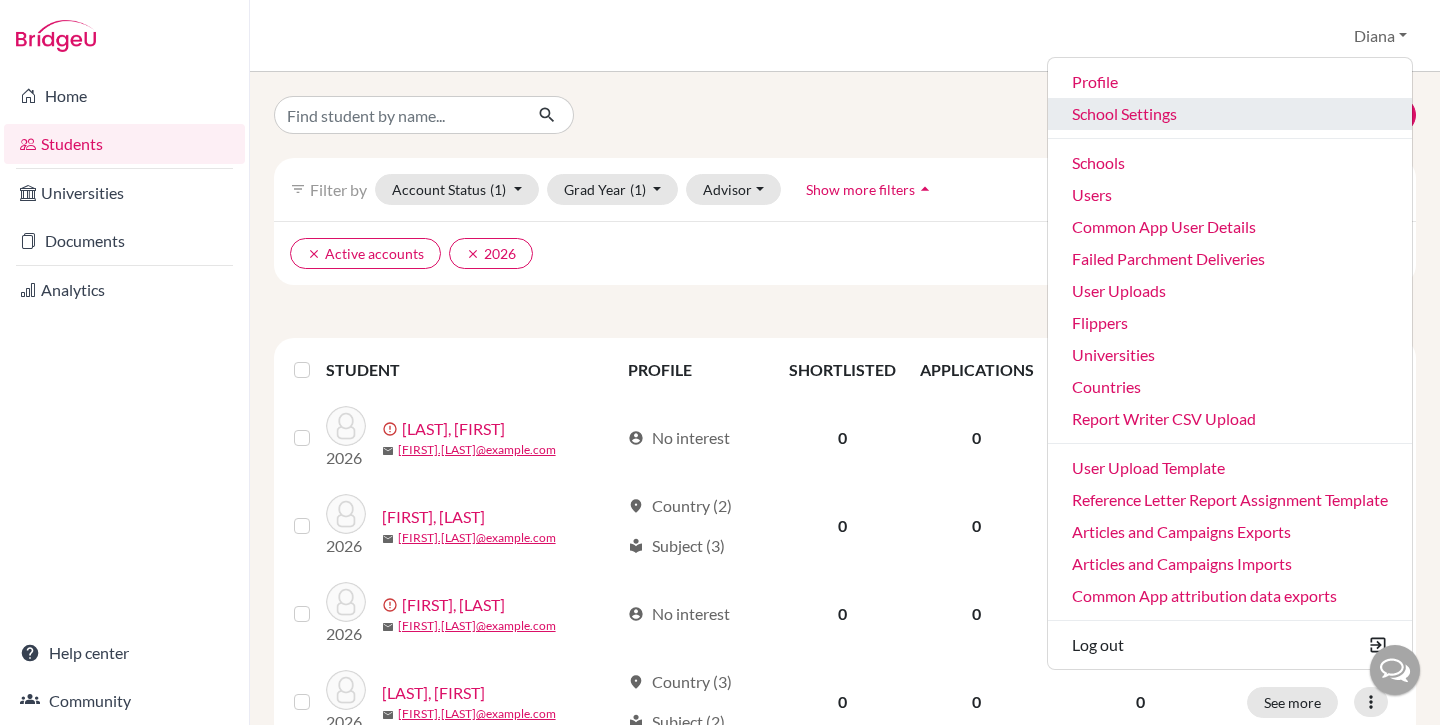 click on "School Settings" at bounding box center [1230, 114] 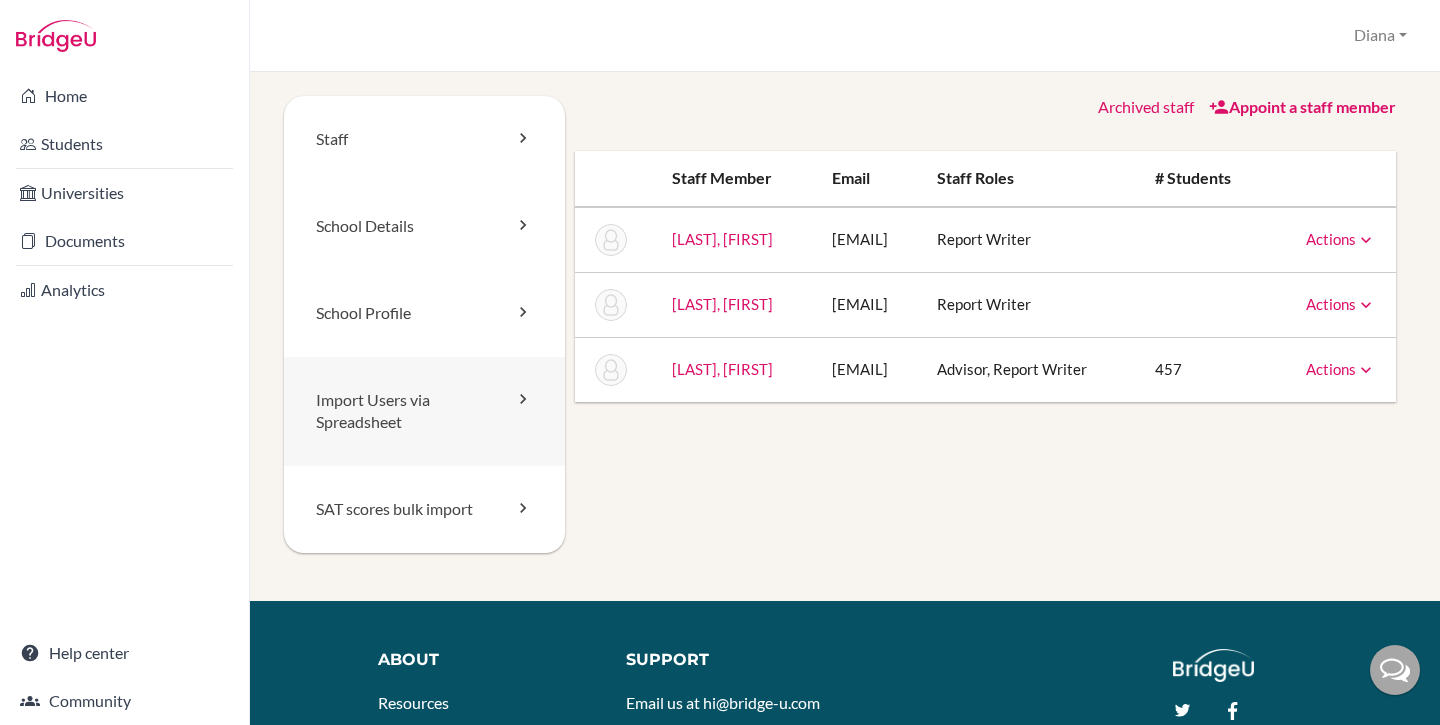 scroll, scrollTop: 0, scrollLeft: 0, axis: both 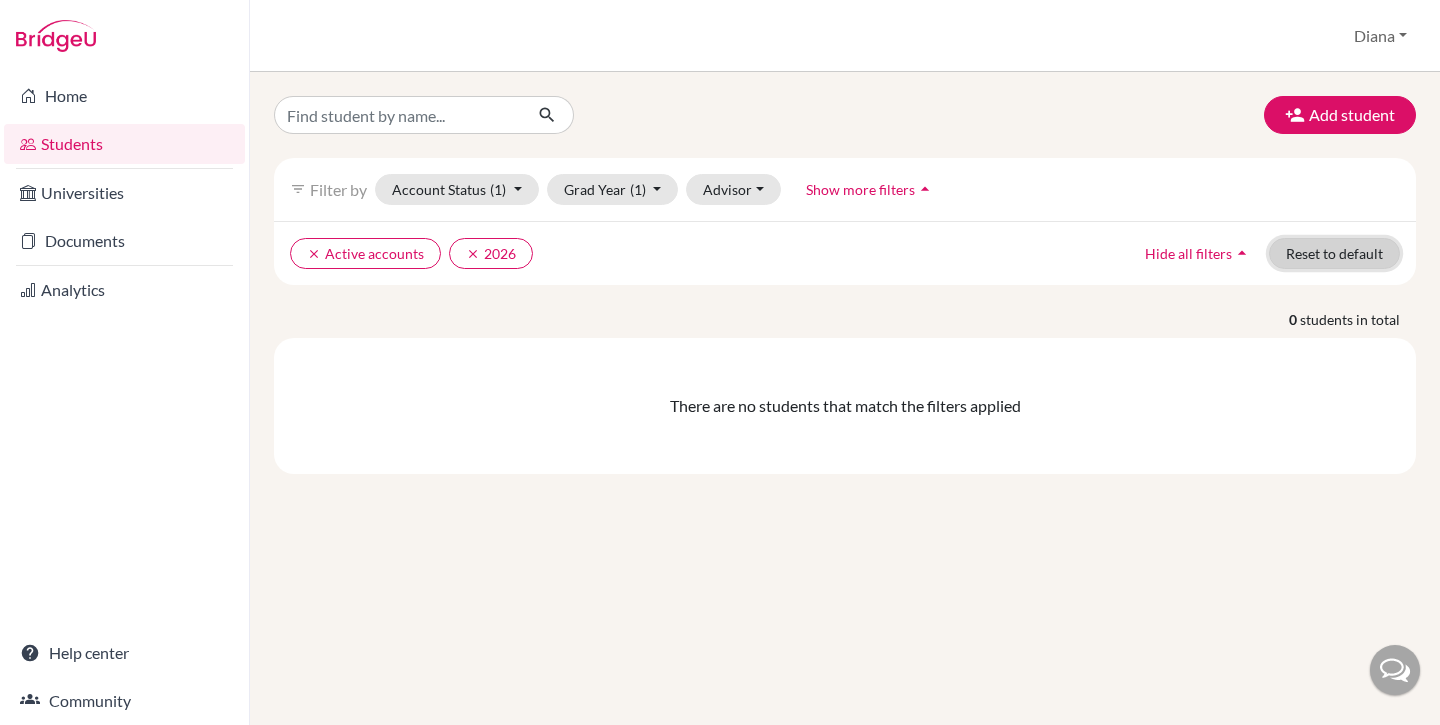 click on "Reset to default" at bounding box center (1334, 253) 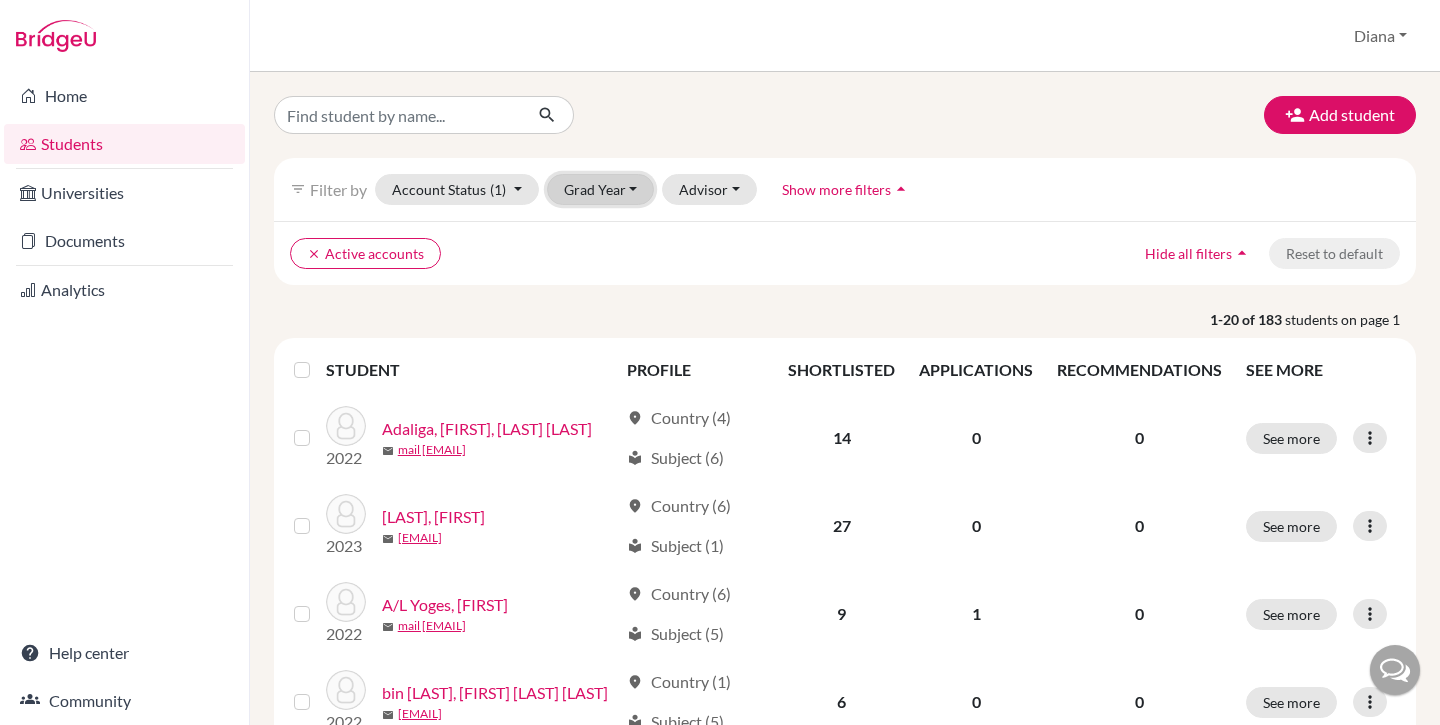 click on "Grad Year" at bounding box center (601, 189) 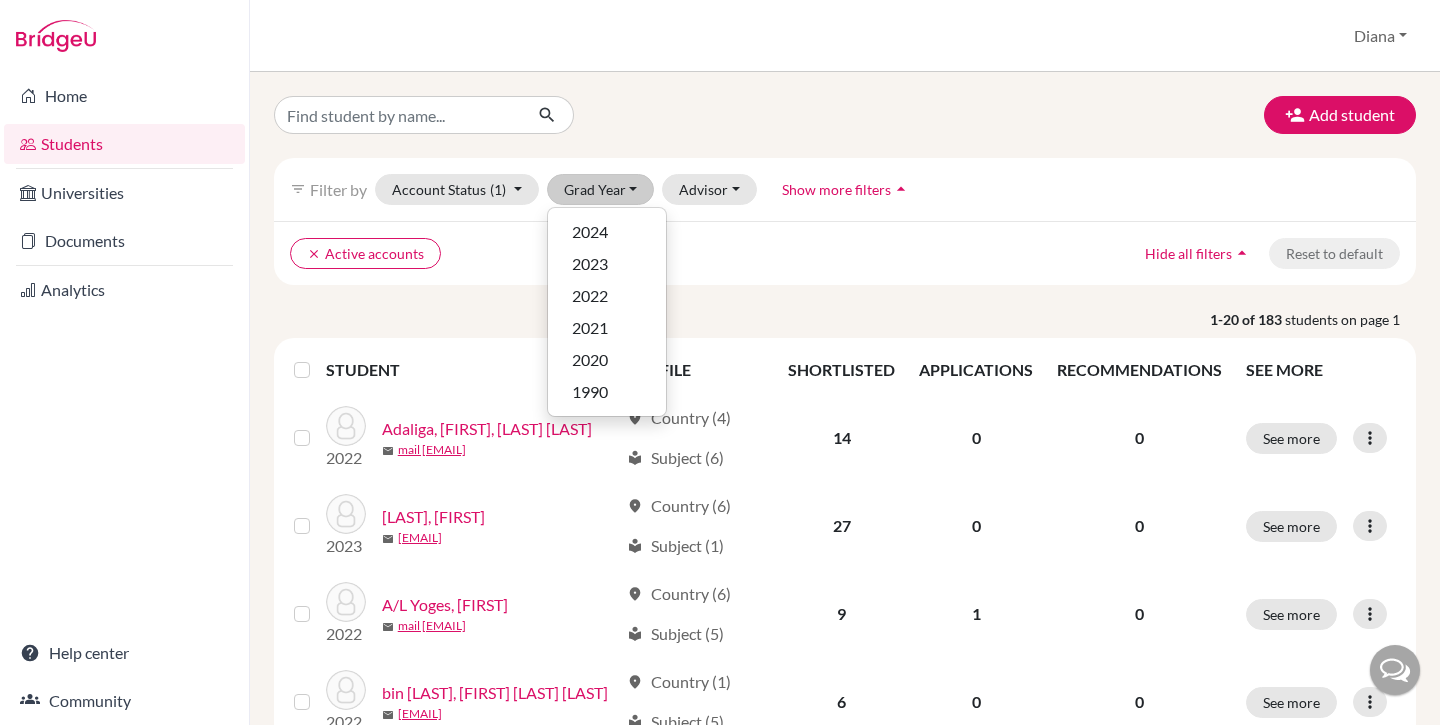 click on "2022 Adaliga, [FIRST], [LAST] [LAST]  mail [EMAIL] location_on Country (6) local_library Subject (5) 9 1 0 See more Edit student Send Message Reset Password 2023 Akbar, [FIRST] mail [EMAIL] location_on Country (6) local_library Subject (1) 27 0 0 See more Edit student Send Message Reset Password 2022 A/L Yoges, [FIRST] mail [EMAIL] location_on Country (6) local_library Subject (5) 9 1 0 See more Edit student Send Message Reset Password" at bounding box center [845, 1181] 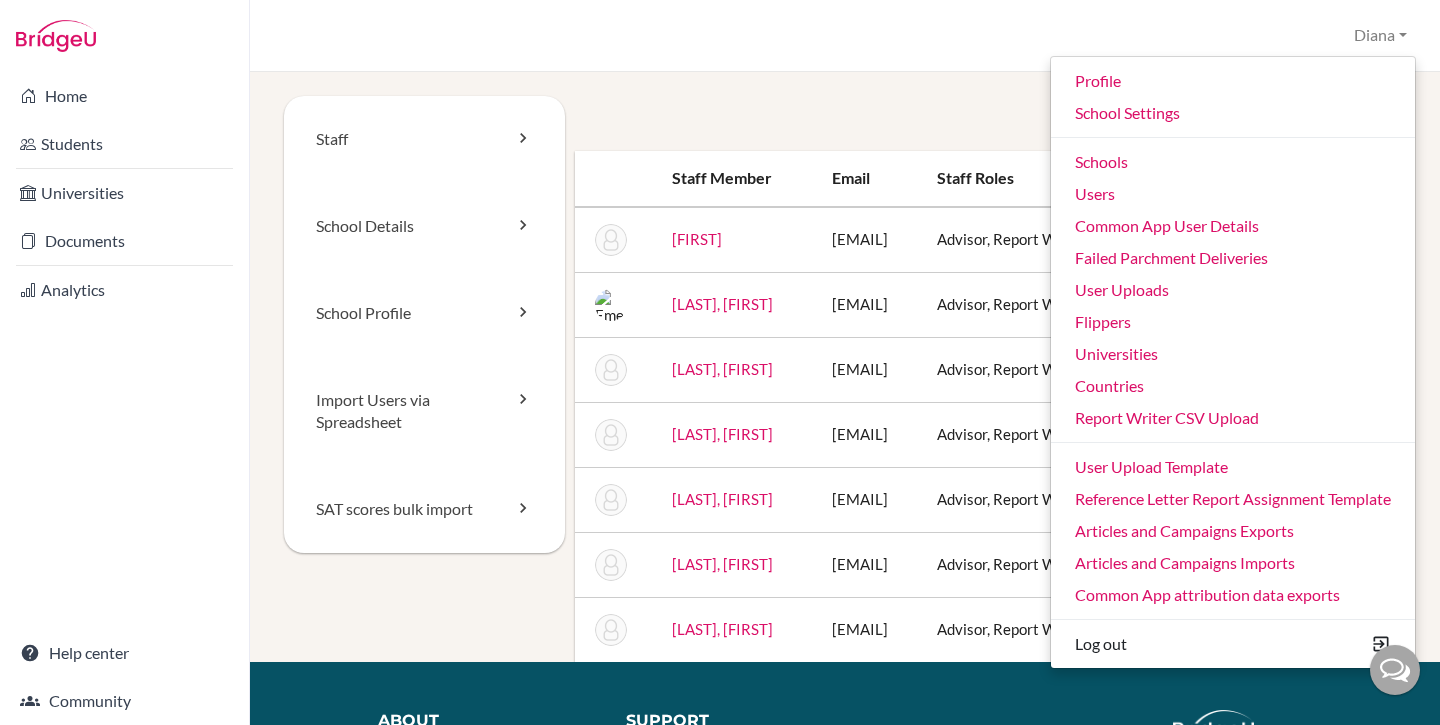 scroll, scrollTop: 0, scrollLeft: 0, axis: both 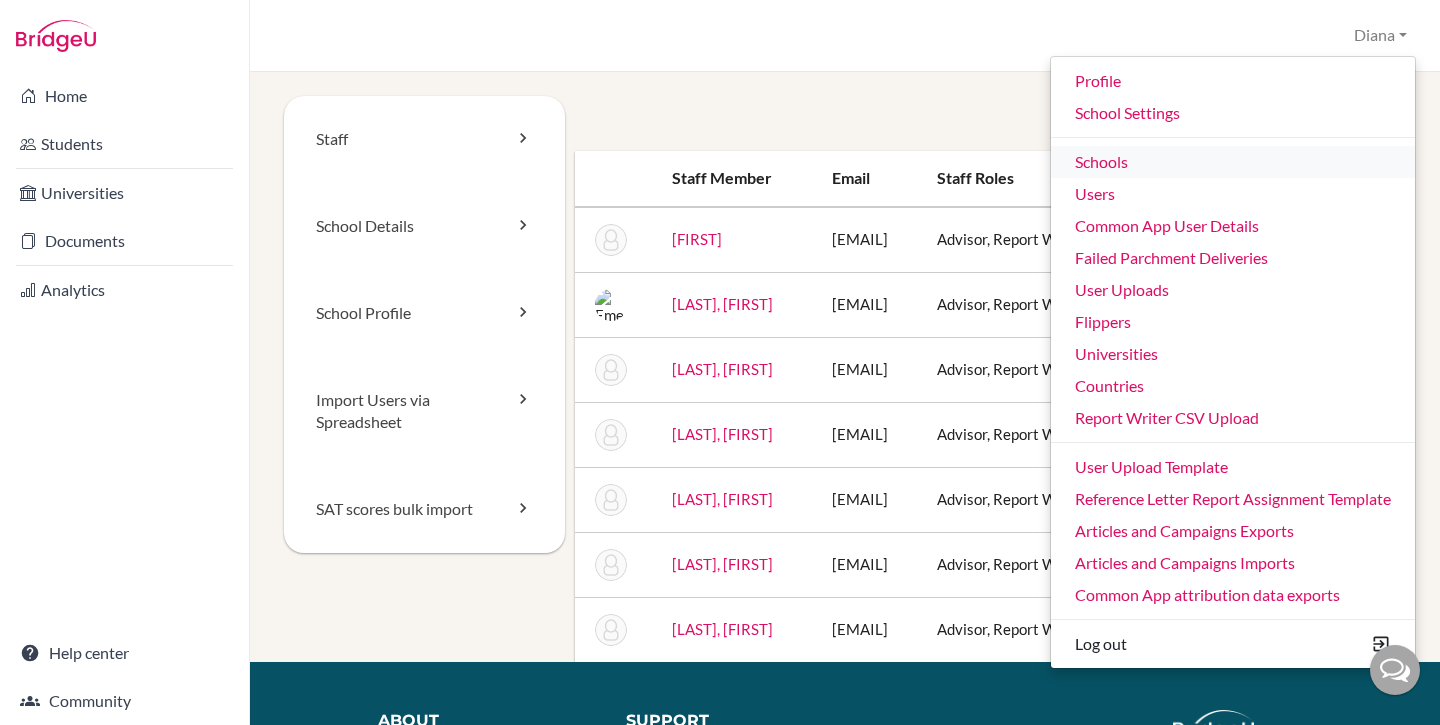 click on "Schools" at bounding box center [1233, 162] 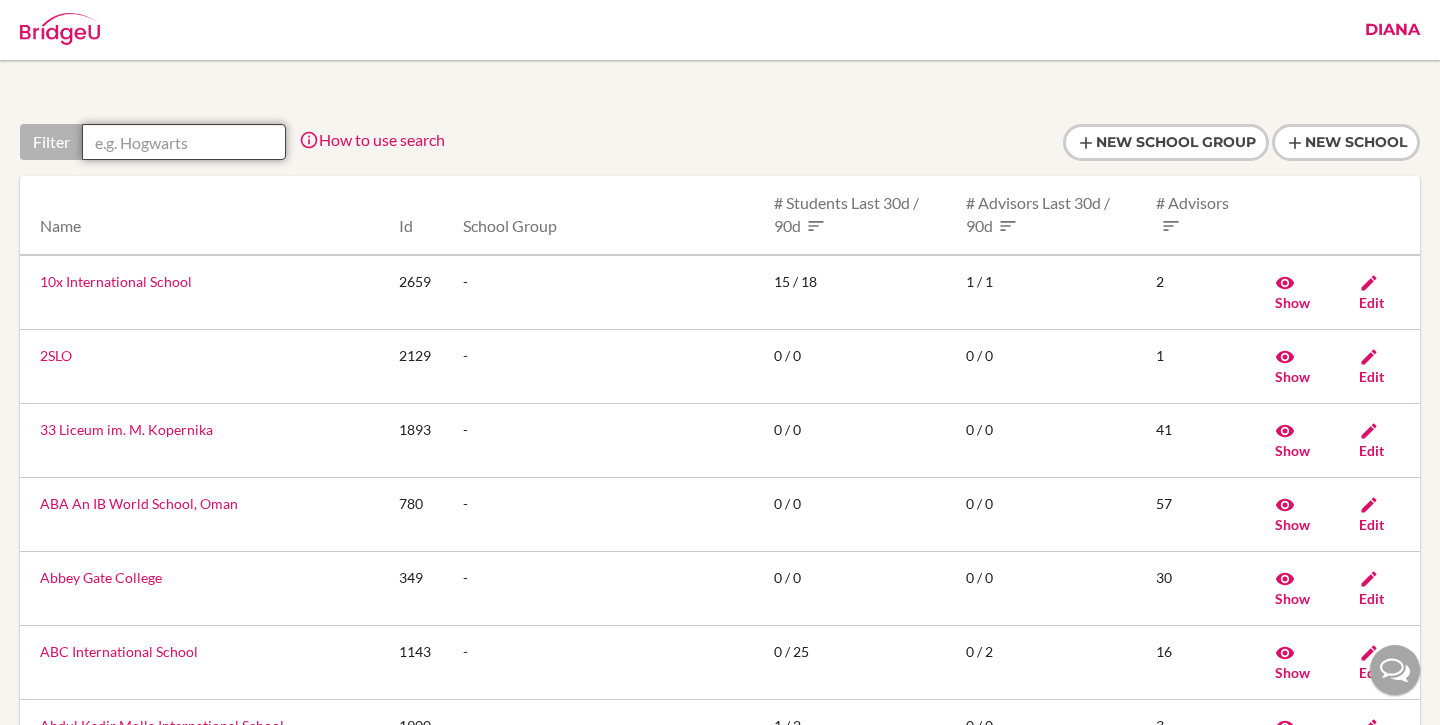 click at bounding box center [184, 142] 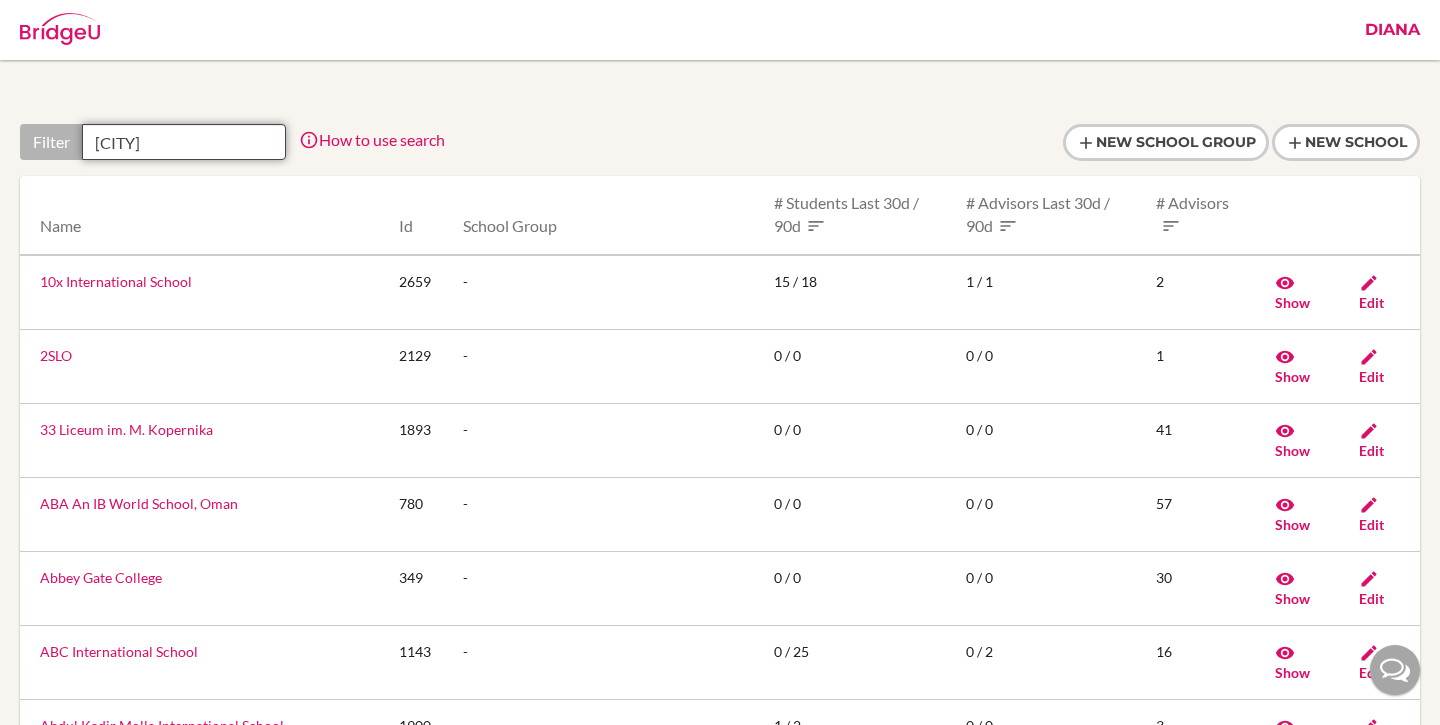 scroll, scrollTop: 0, scrollLeft: 0, axis: both 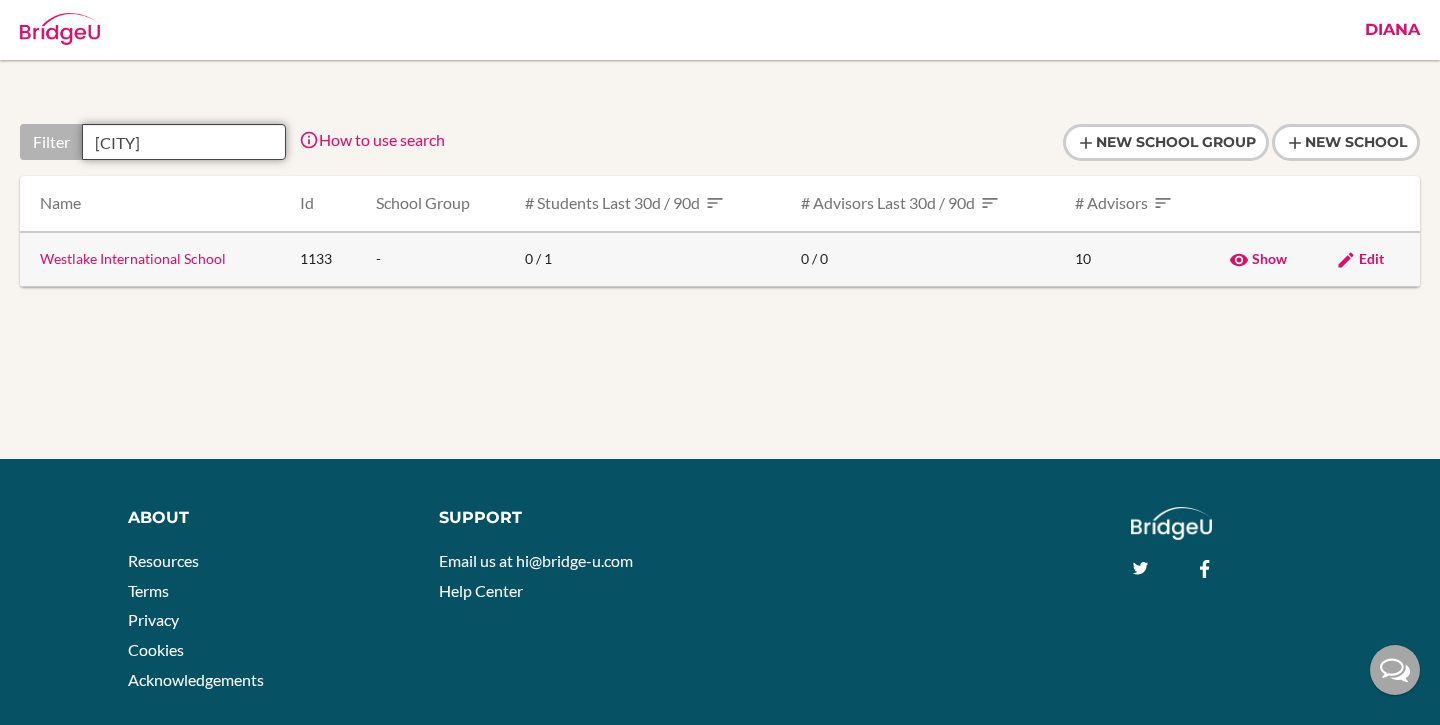 type on "westlake" 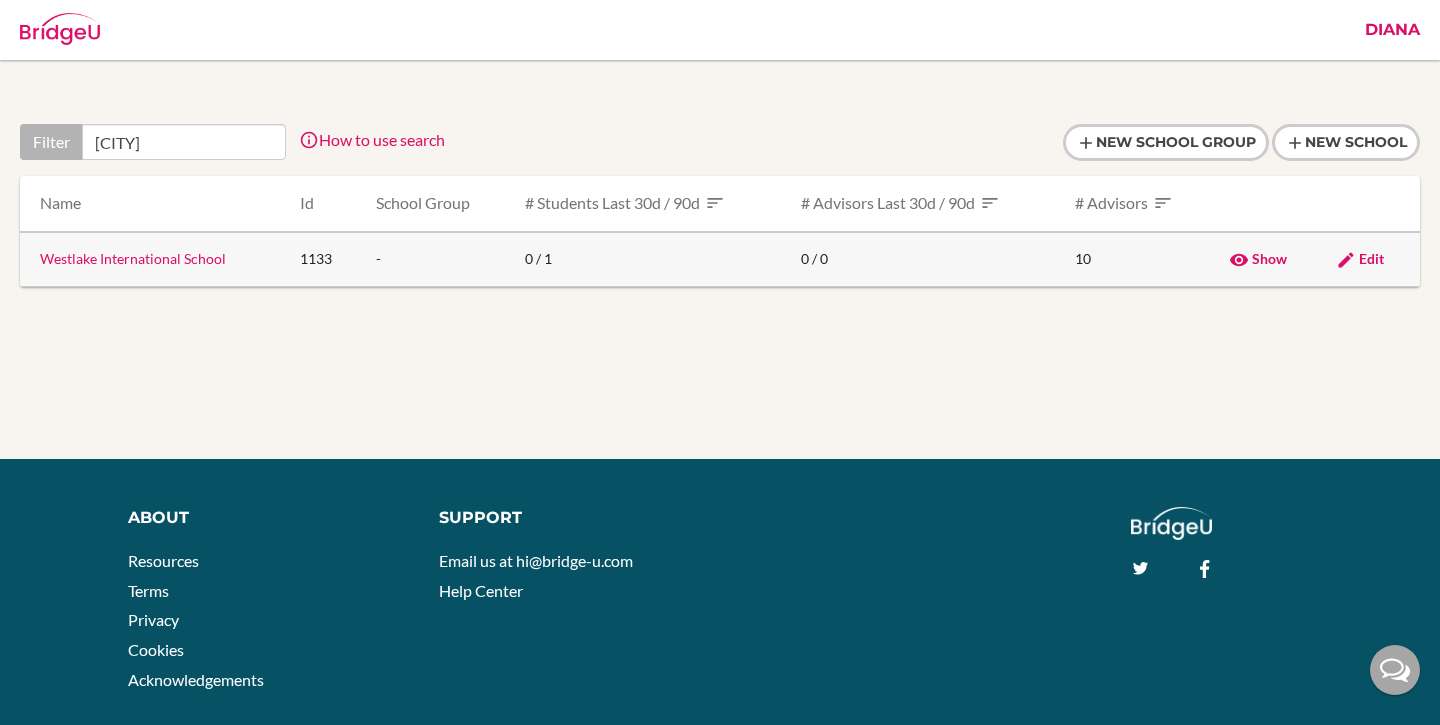 click on "Edit" at bounding box center [1371, 258] 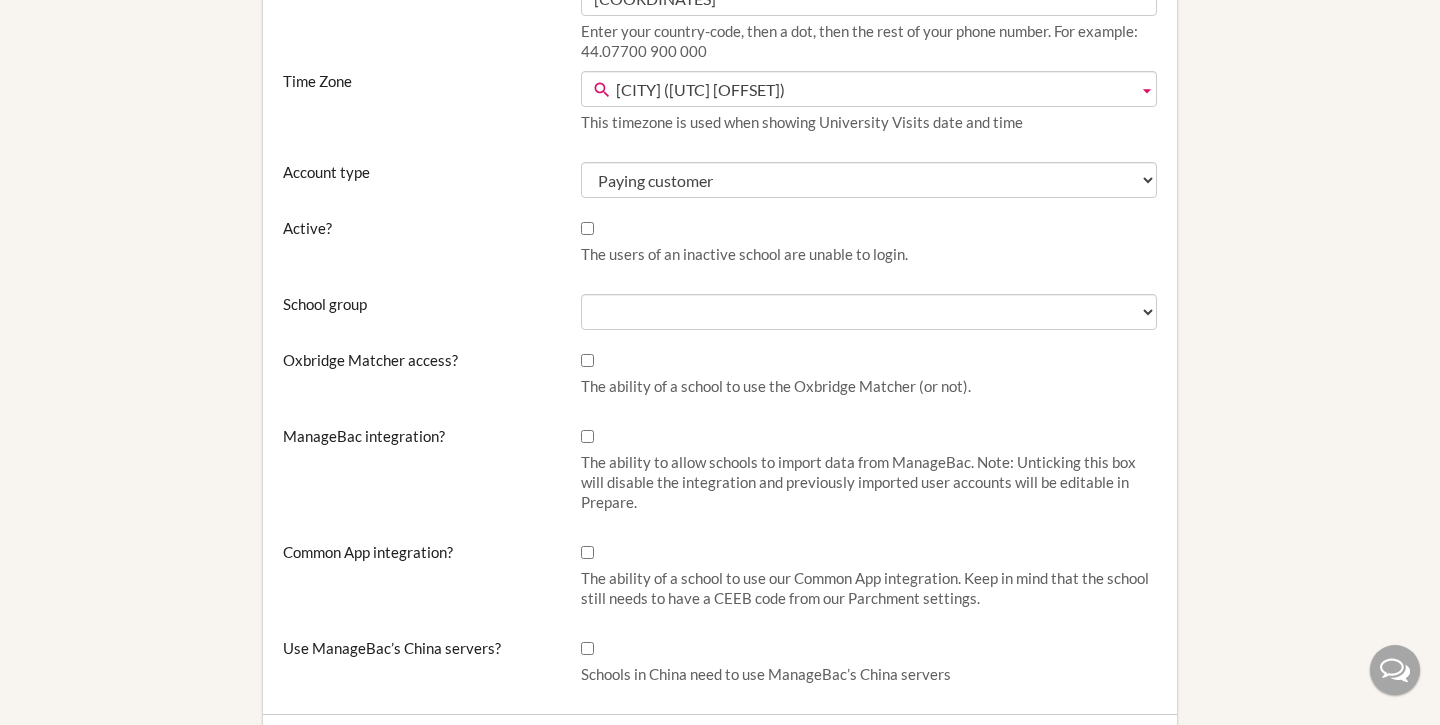 scroll, scrollTop: 0, scrollLeft: 0, axis: both 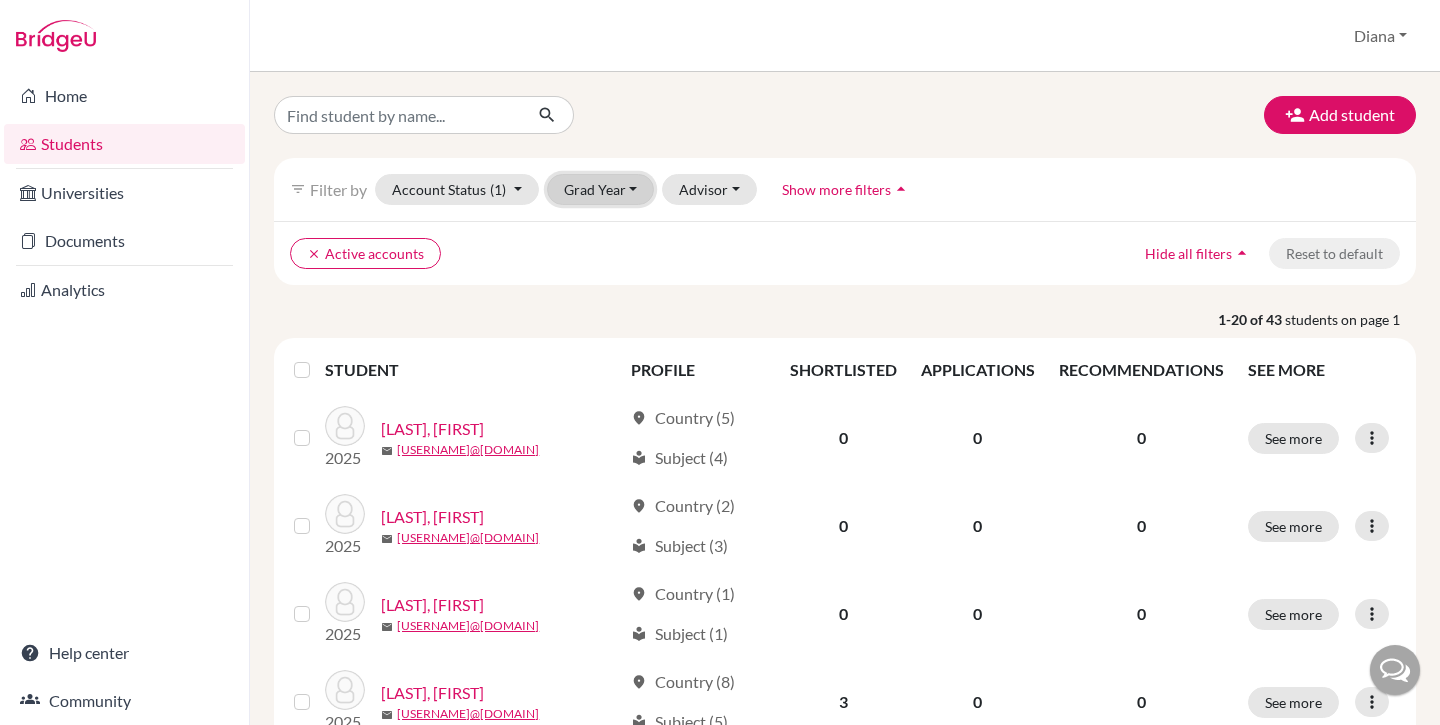 click on "Grad Year" at bounding box center [601, 189] 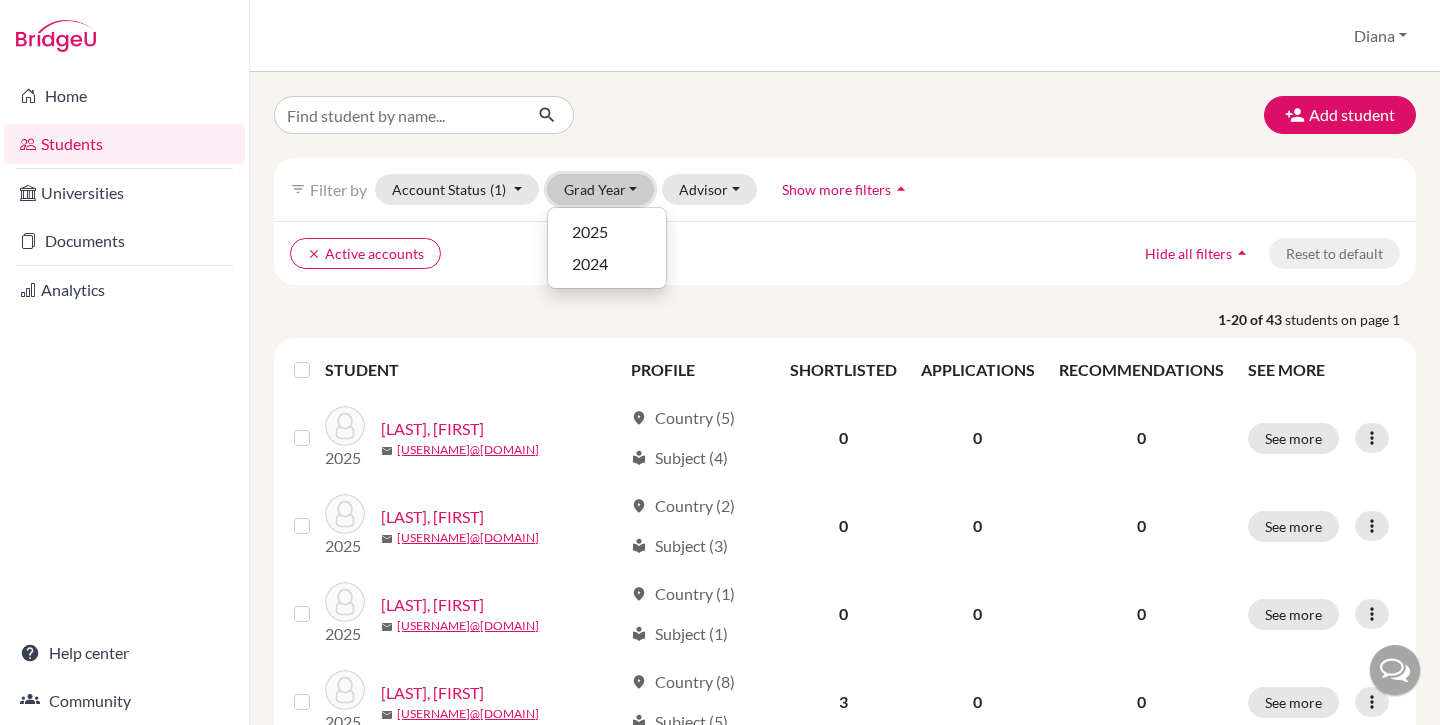 click on "Grad Year" at bounding box center [601, 189] 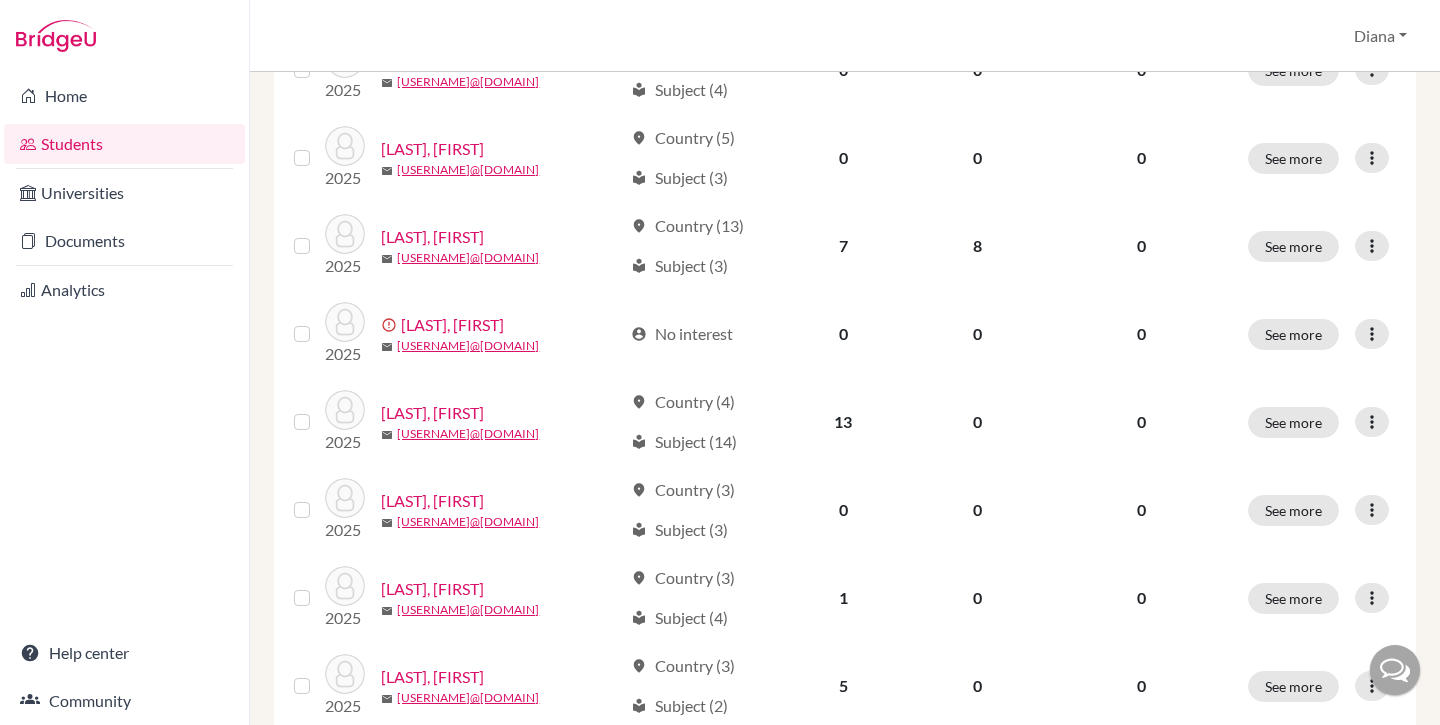scroll, scrollTop: 0, scrollLeft: 0, axis: both 